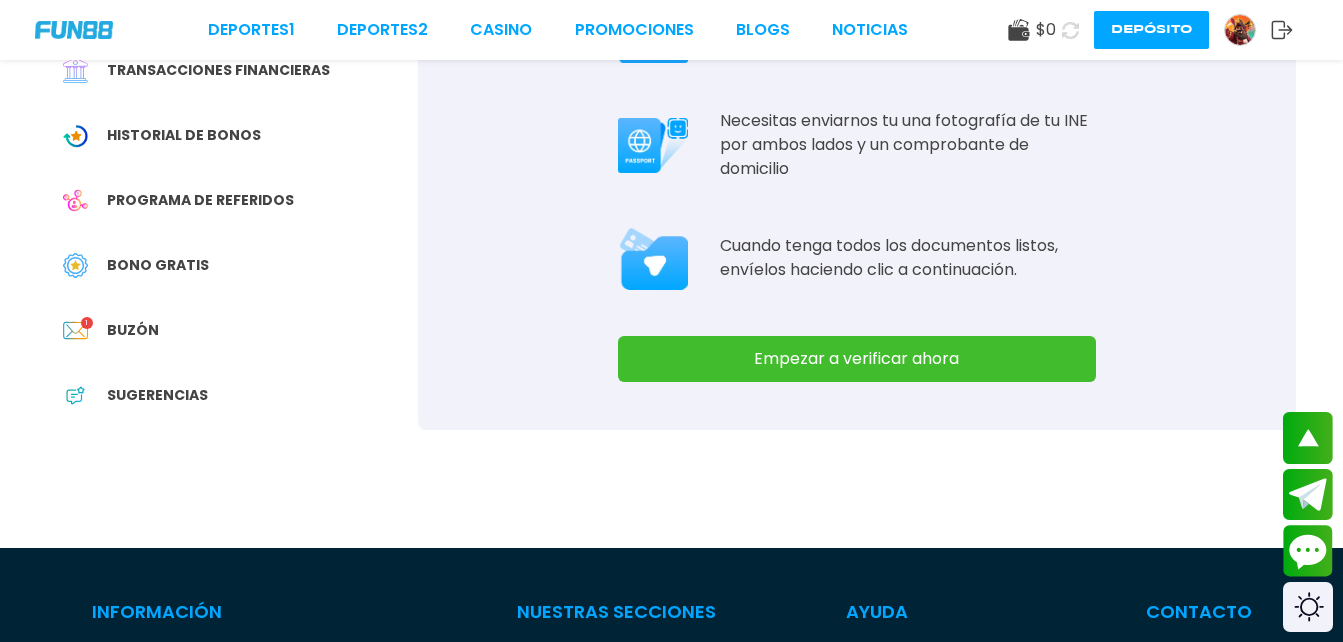 scroll, scrollTop: 0, scrollLeft: 0, axis: both 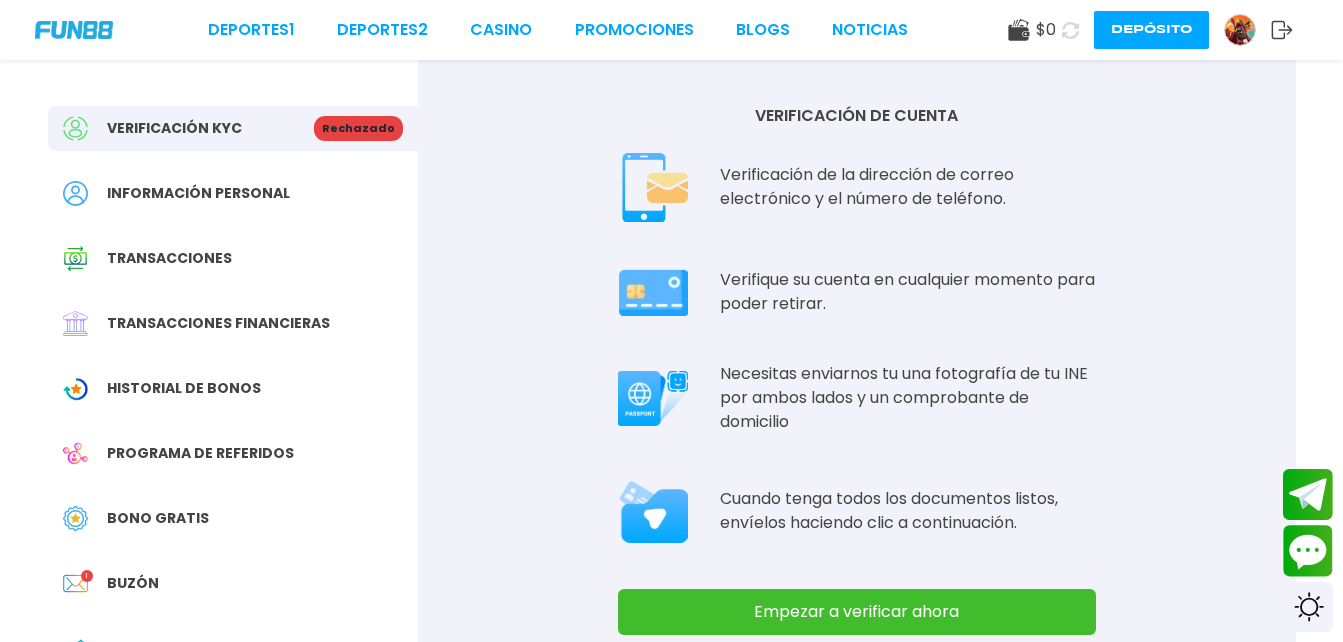 click on "Verificación KYC Rechazado" at bounding box center (233, 128) 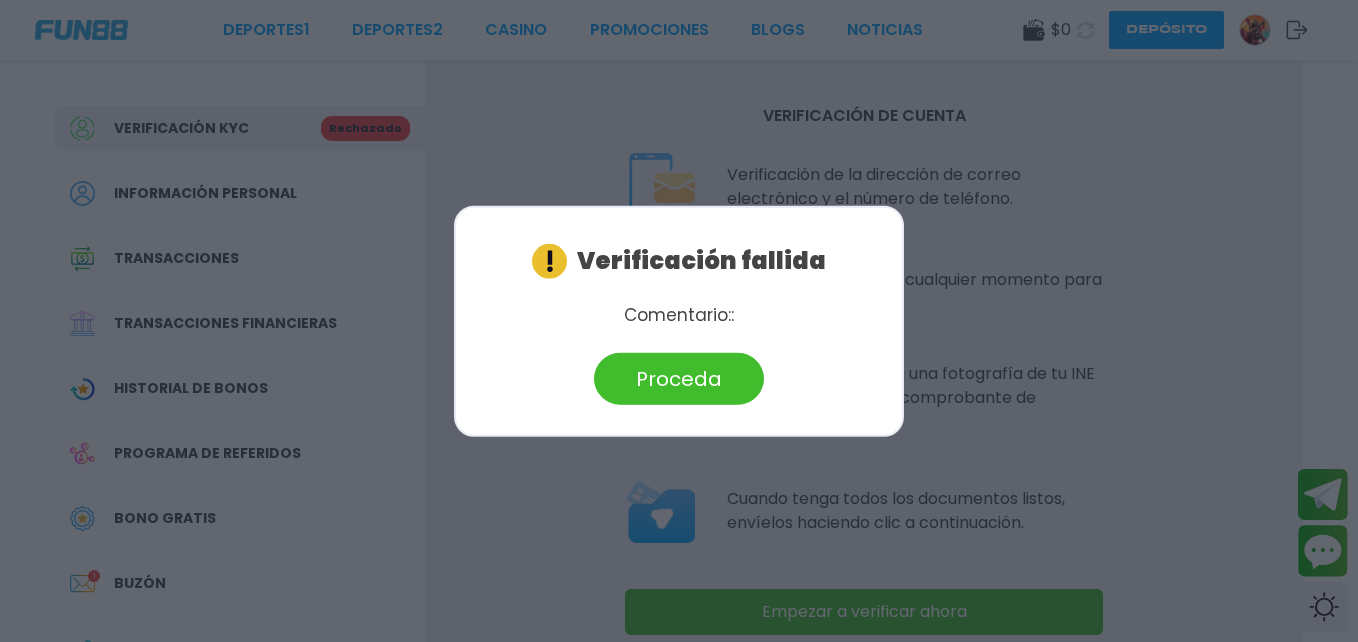 click on "Proceda" at bounding box center (679, 378) 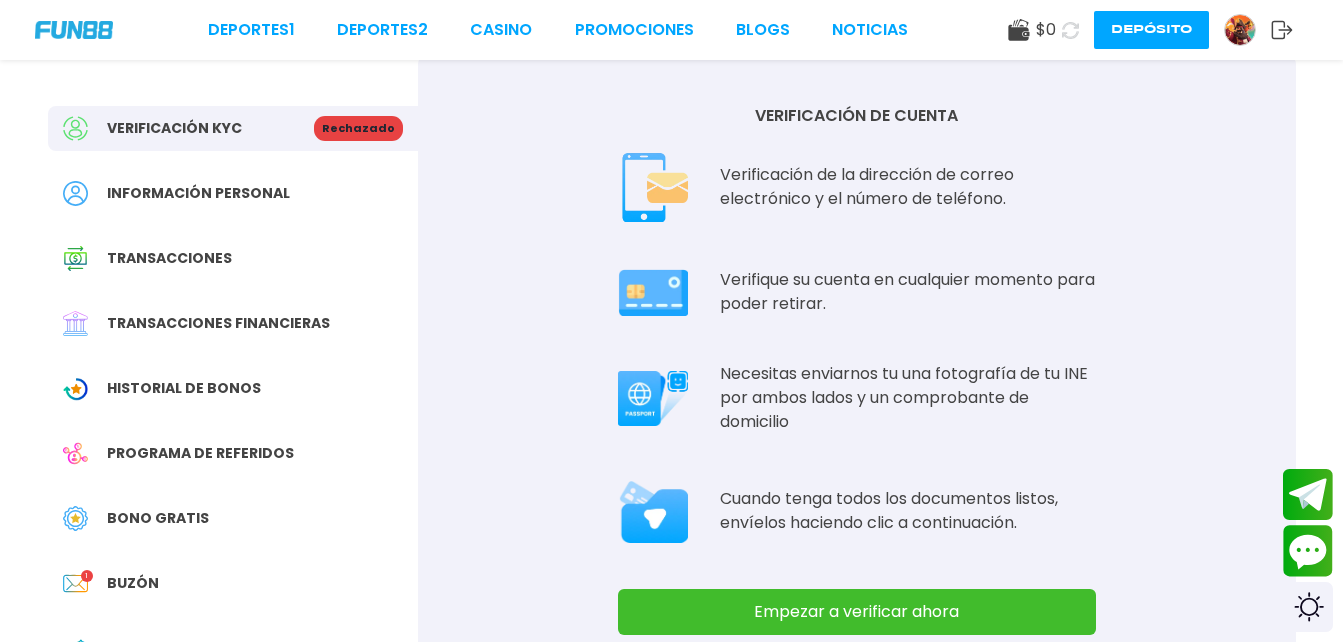 click on "Empezar a verificar ahora" at bounding box center (857, 612) 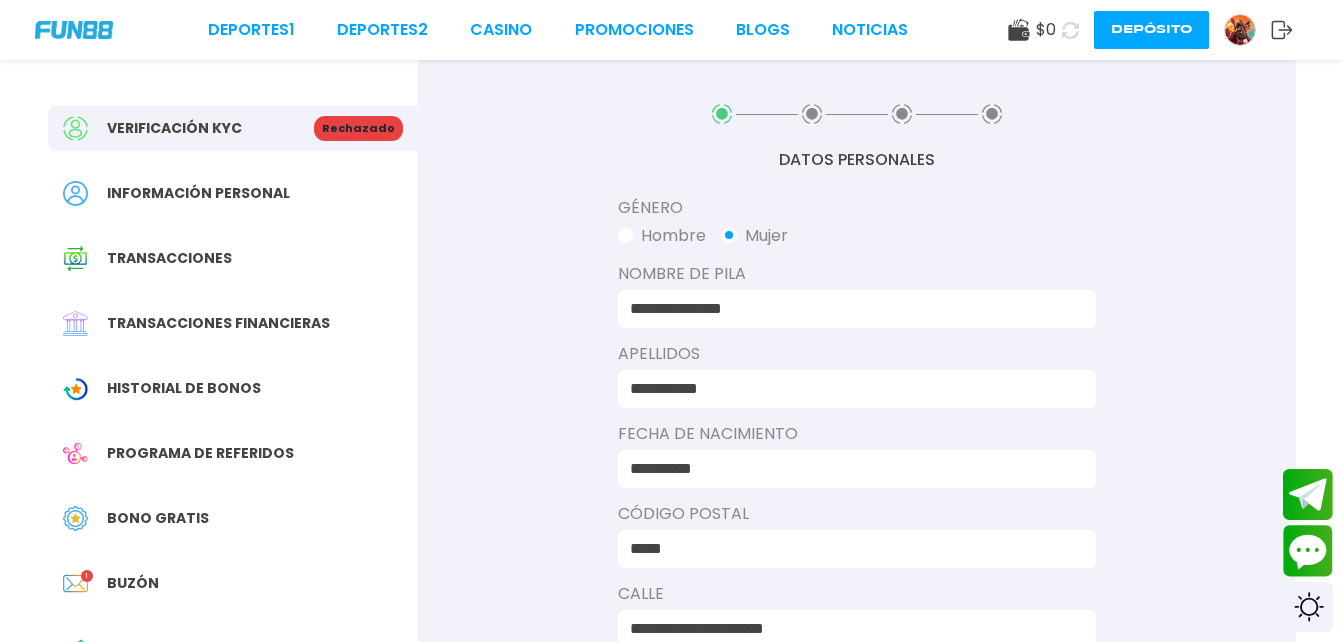 scroll, scrollTop: 0, scrollLeft: 0, axis: both 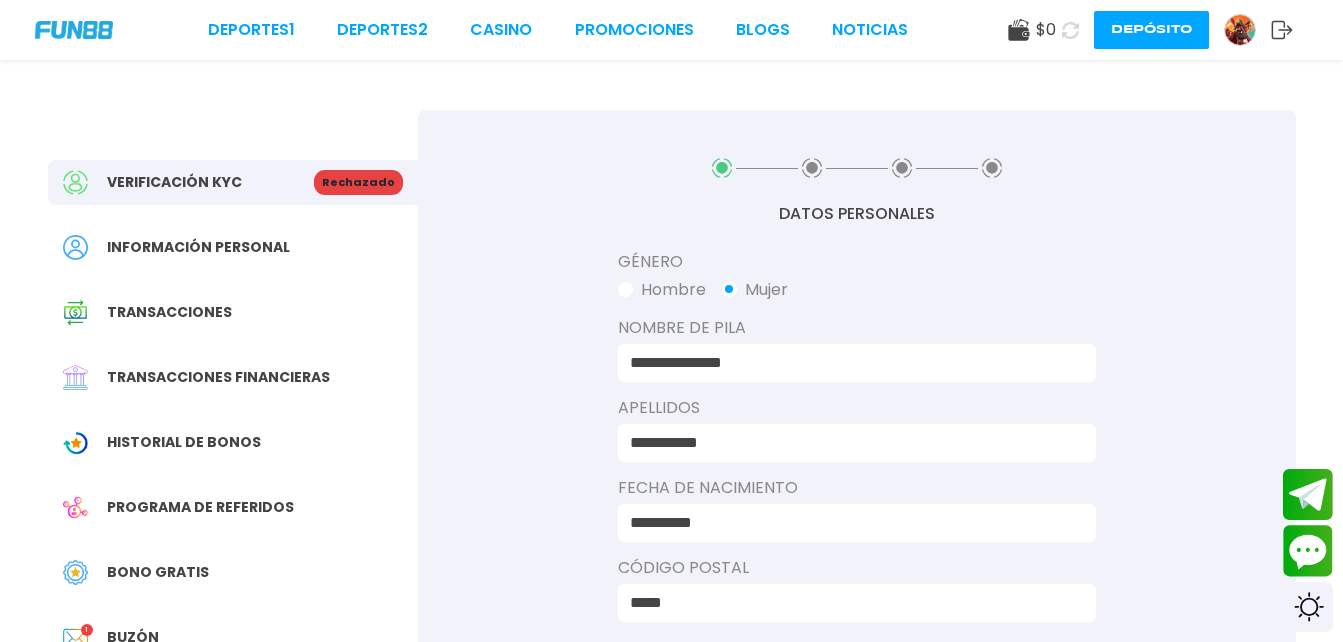 click on "**********" at bounding box center (851, 363) 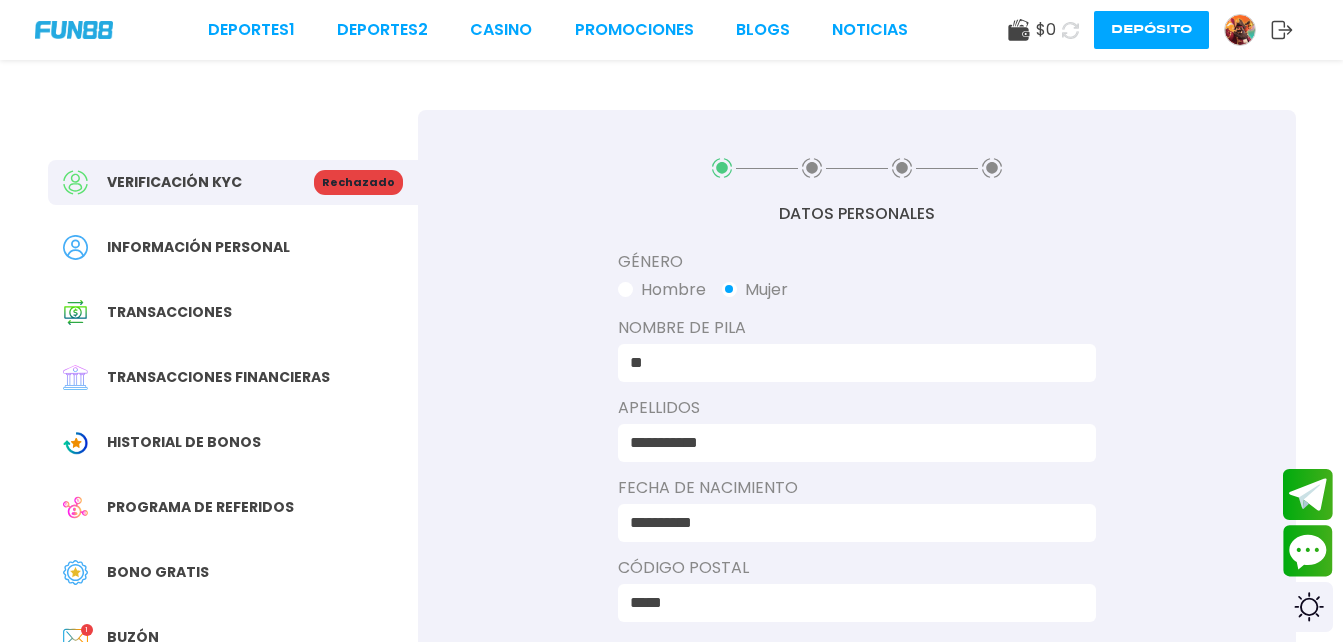type on "*" 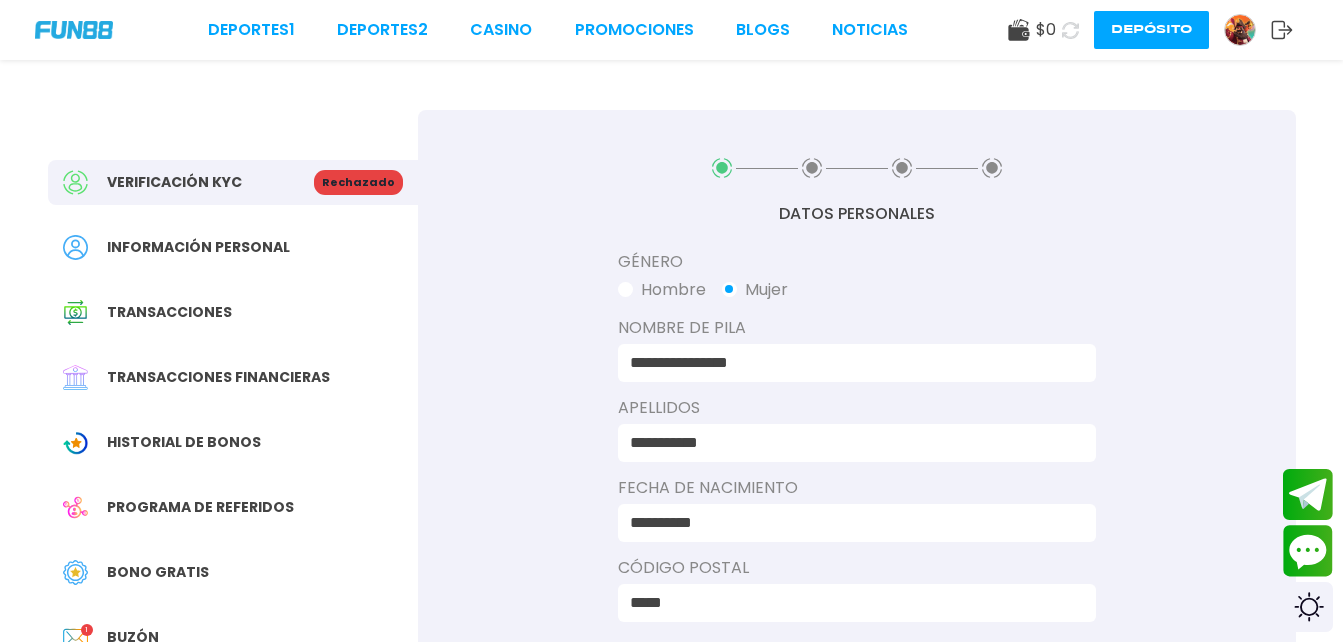 type on "**********" 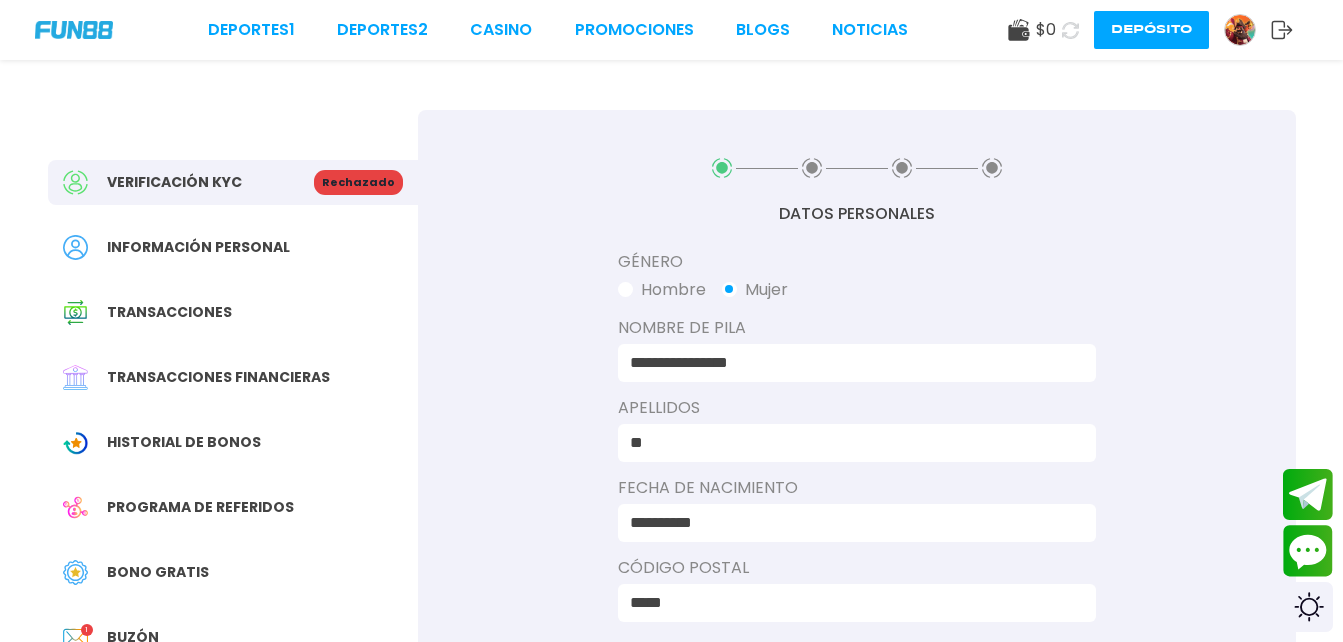 type on "*" 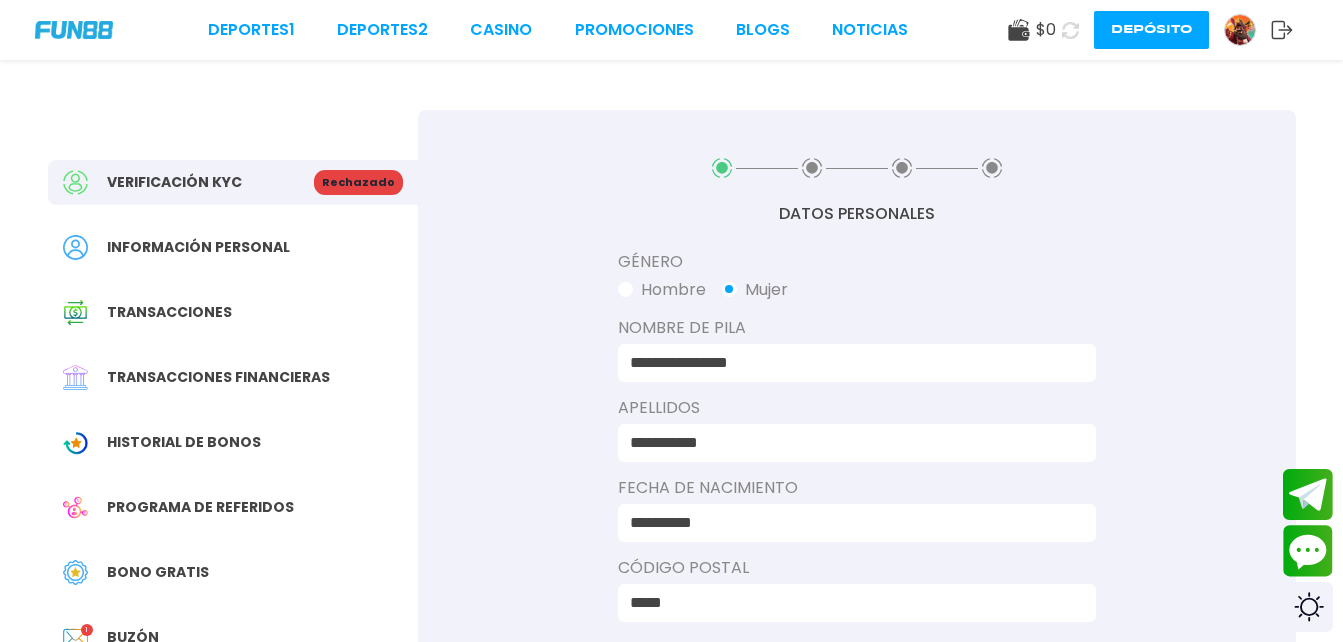 type on "**********" 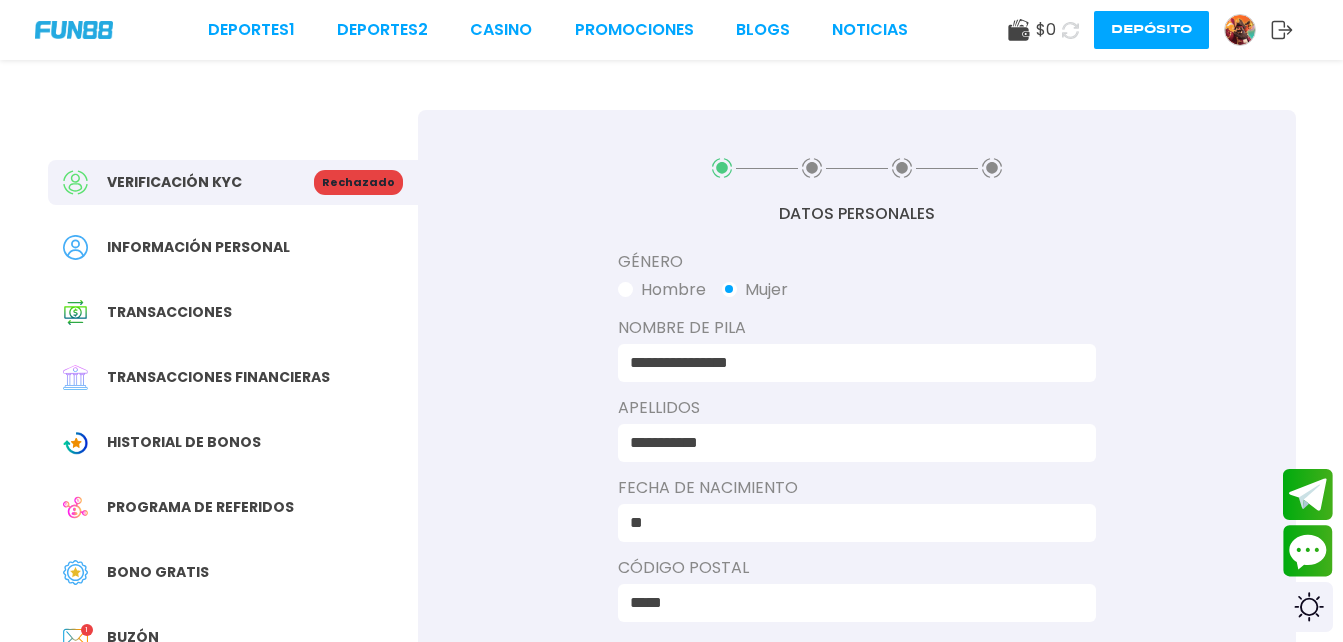 type on "*" 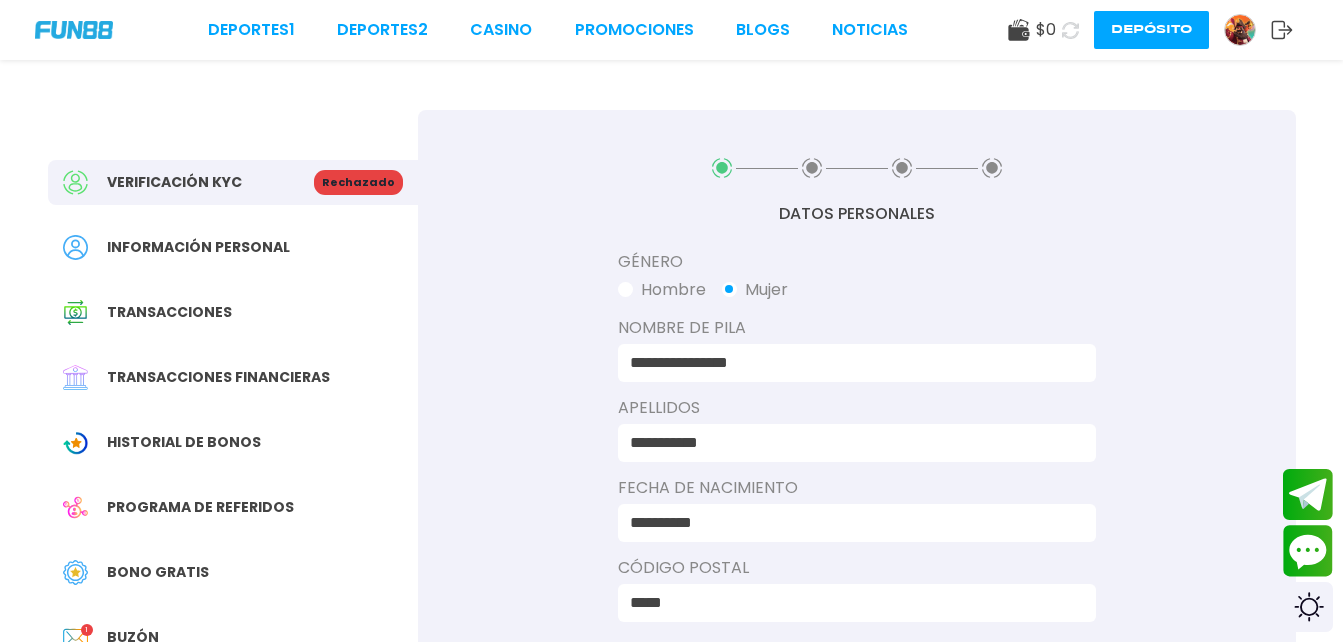 type on "**********" 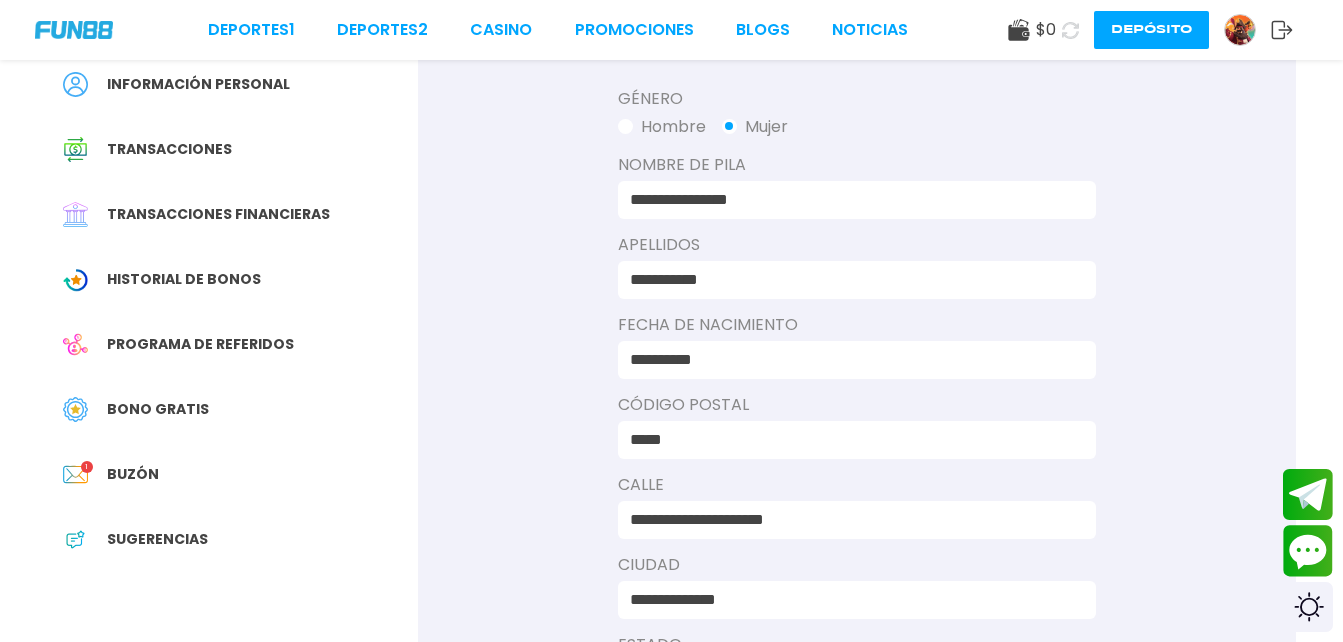 scroll, scrollTop: 177, scrollLeft: 0, axis: vertical 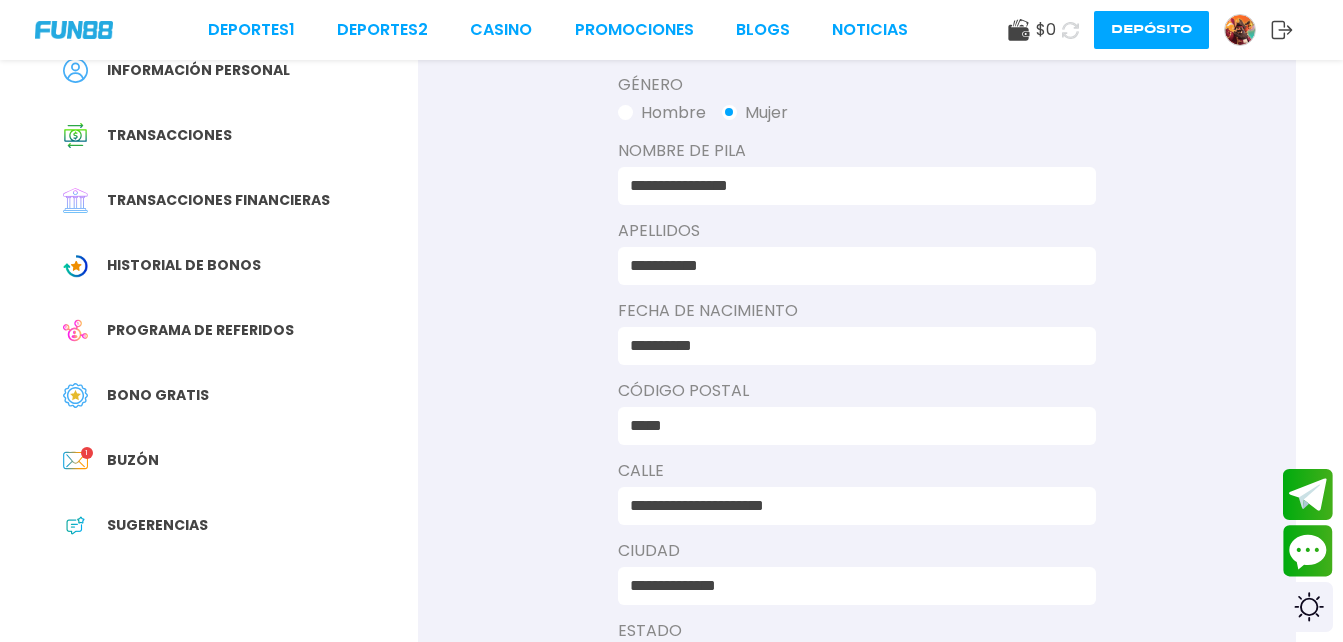 type on "*****" 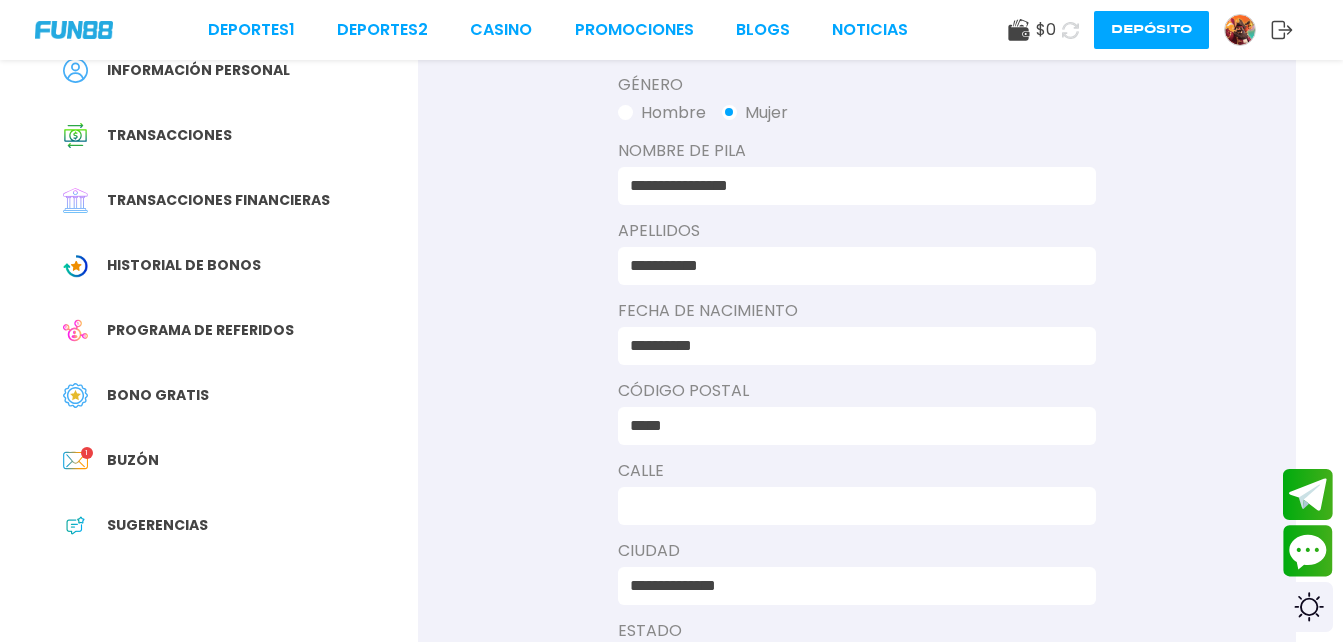 click at bounding box center [851, 506] 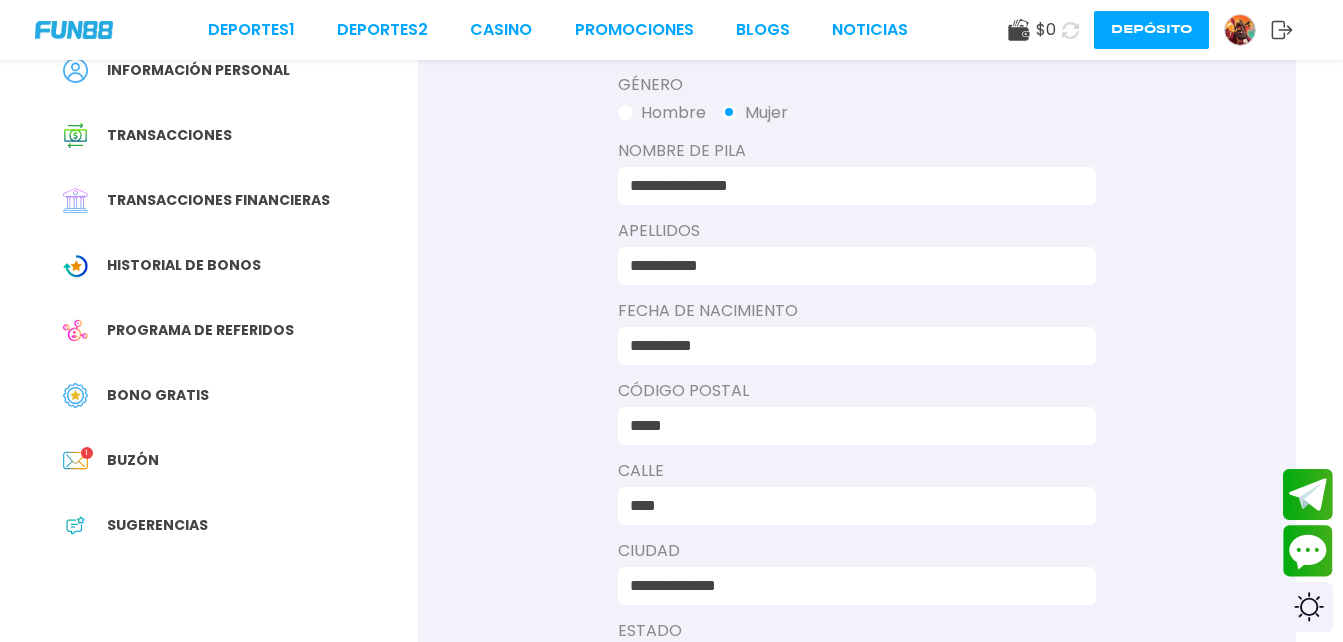 type on "*********" 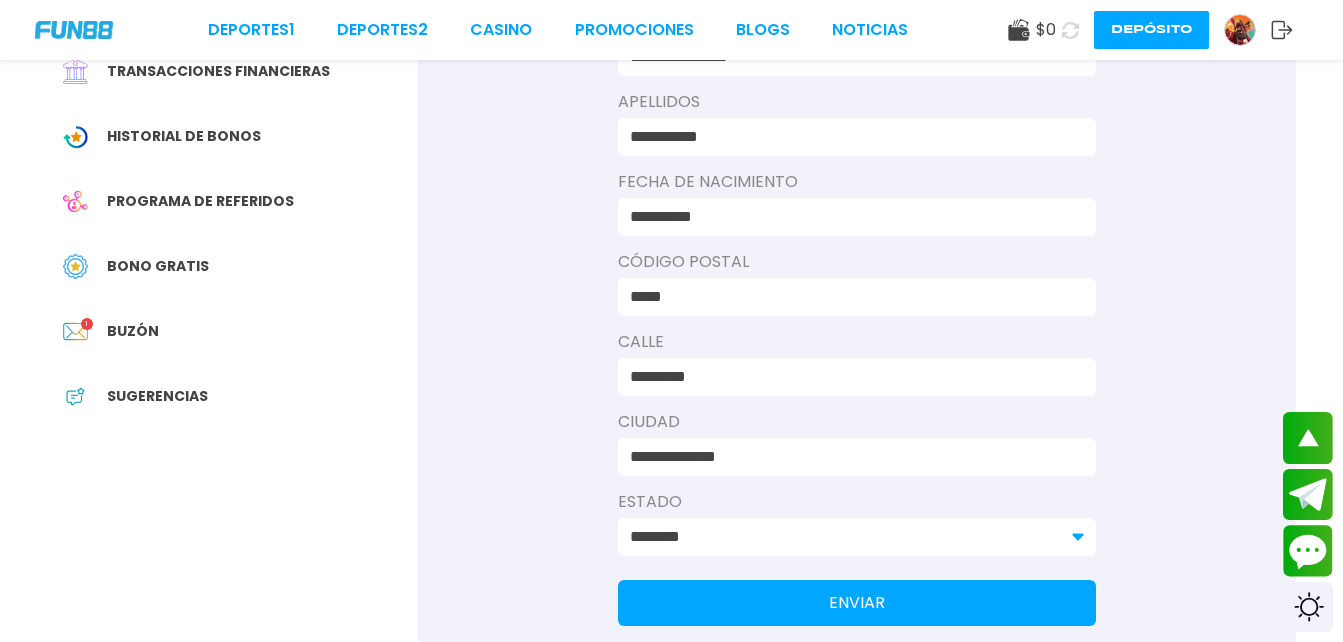 scroll, scrollTop: 307, scrollLeft: 0, axis: vertical 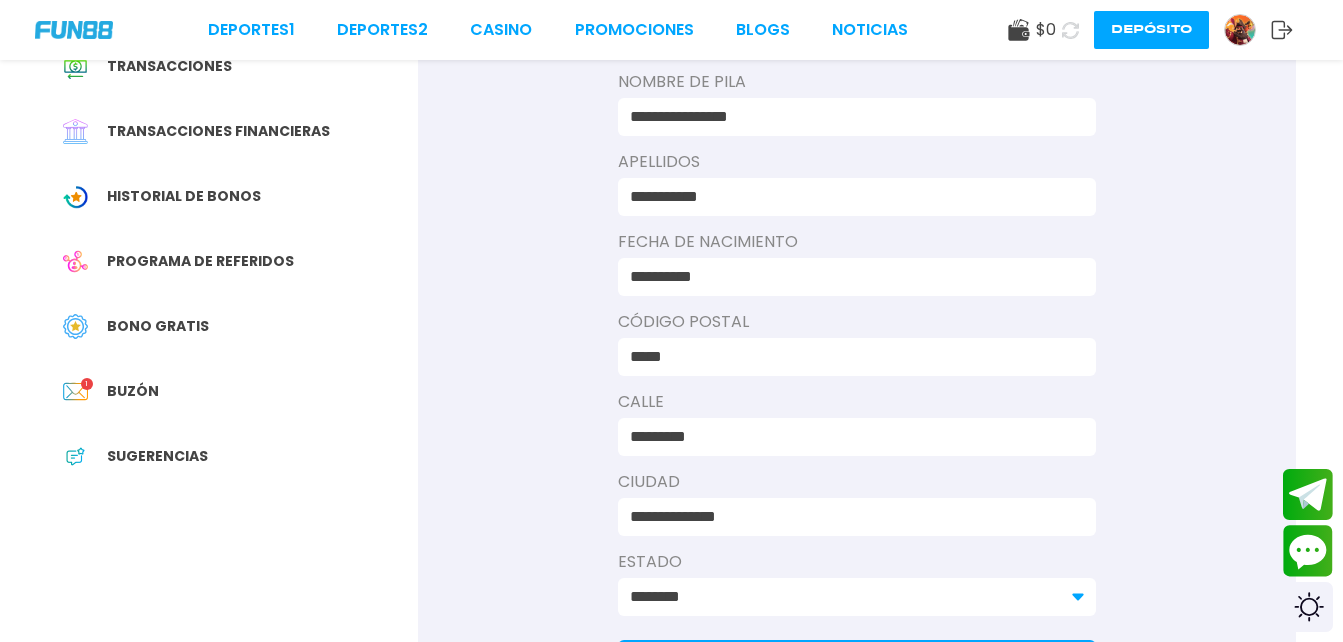 click on "**********" at bounding box center (857, 299) 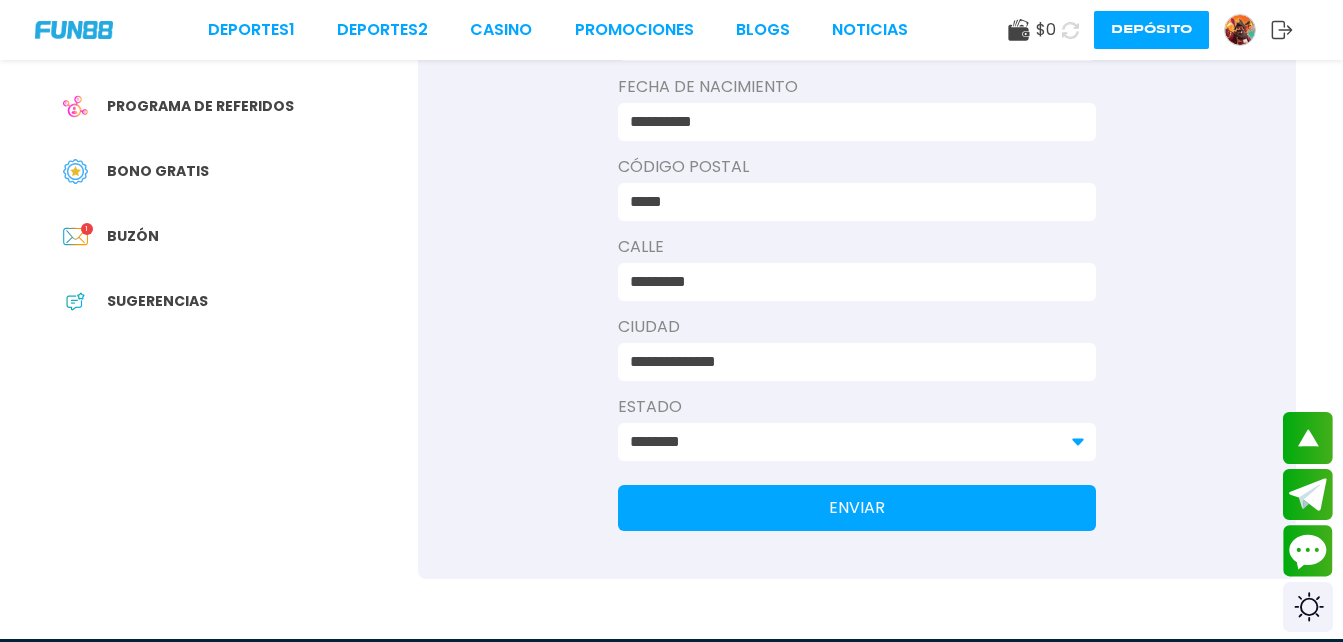 scroll, scrollTop: 416, scrollLeft: 0, axis: vertical 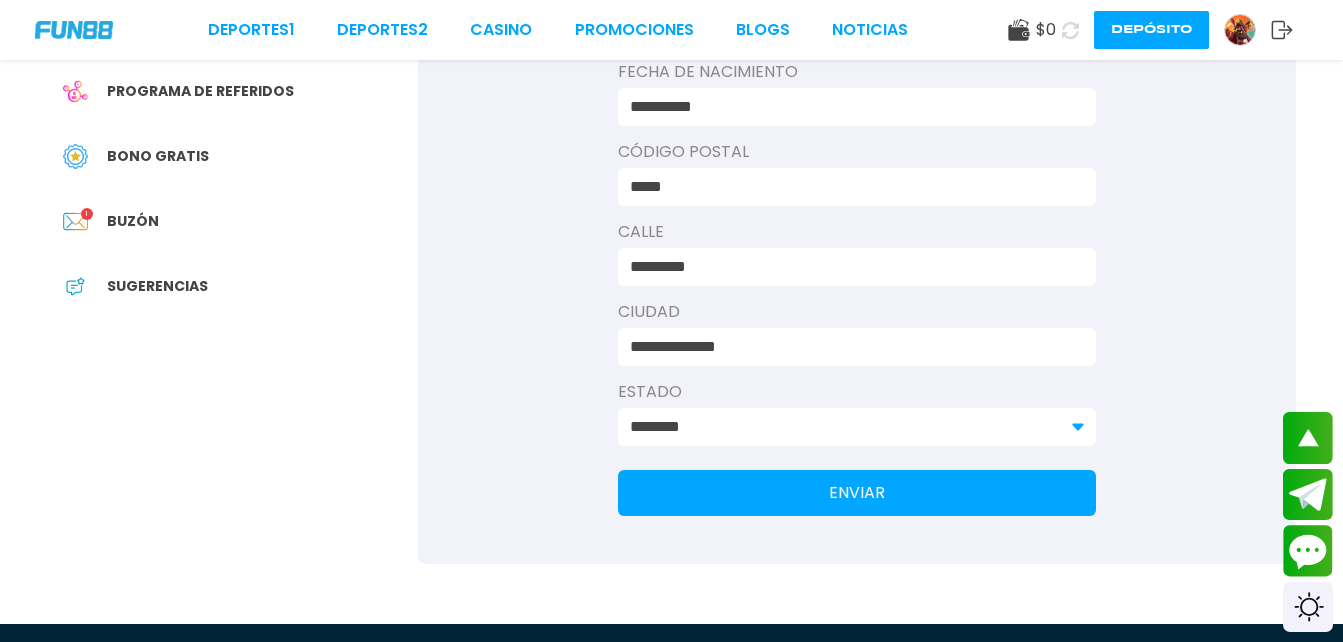 click on "ENVIAR" at bounding box center (857, 493) 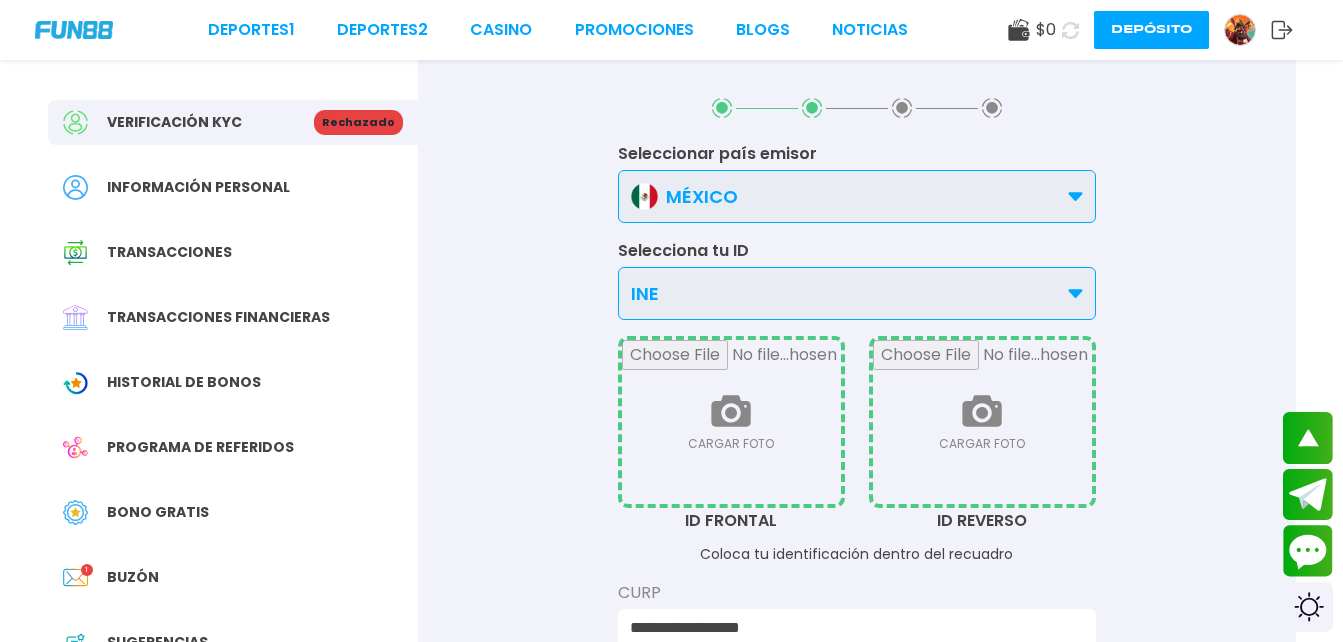 scroll, scrollTop: 0, scrollLeft: 0, axis: both 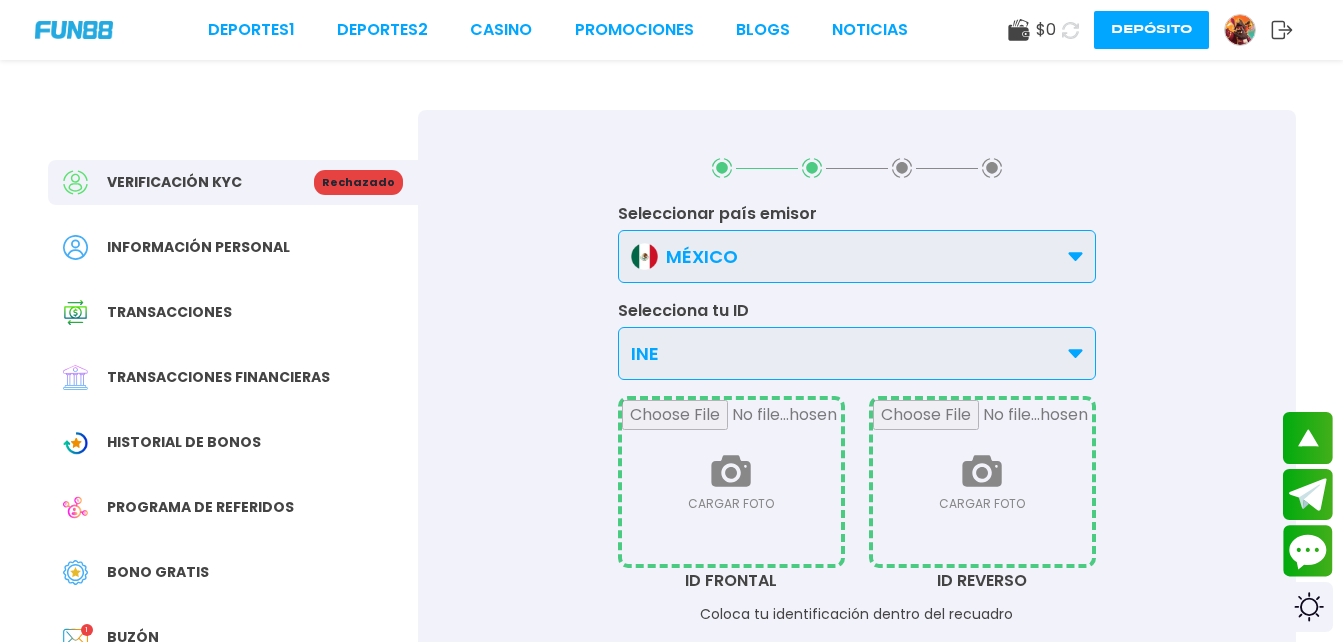 click at bounding box center (731, 482) 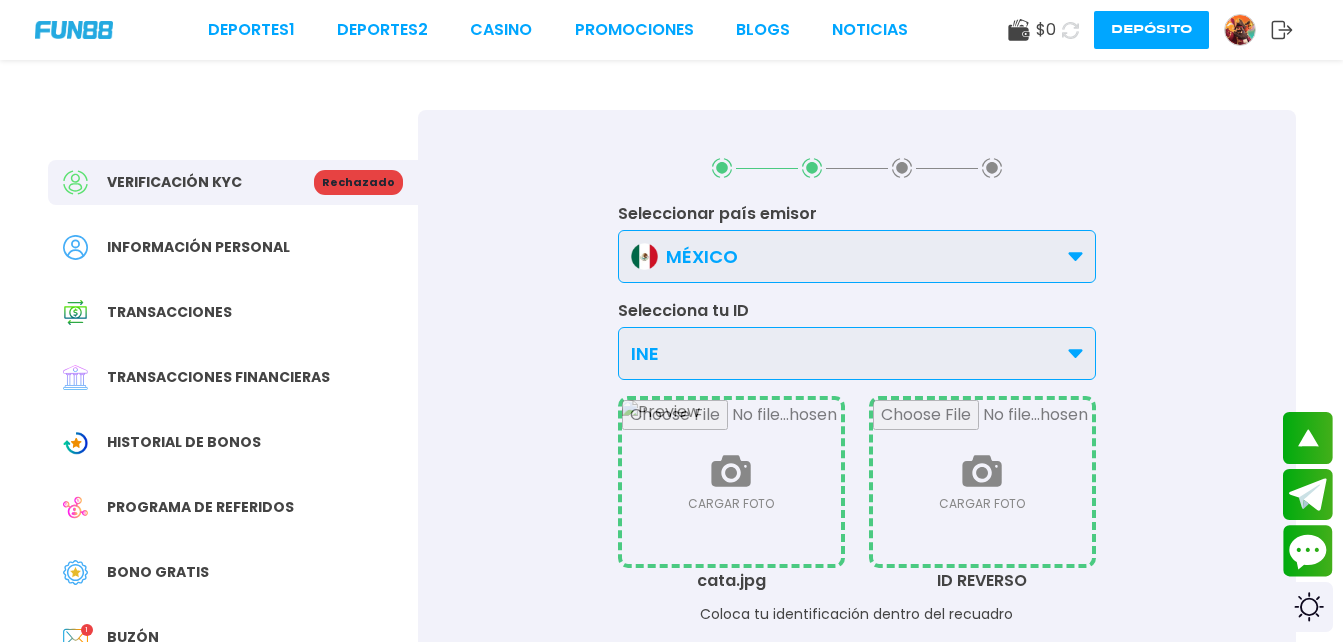 click at bounding box center [982, 482] 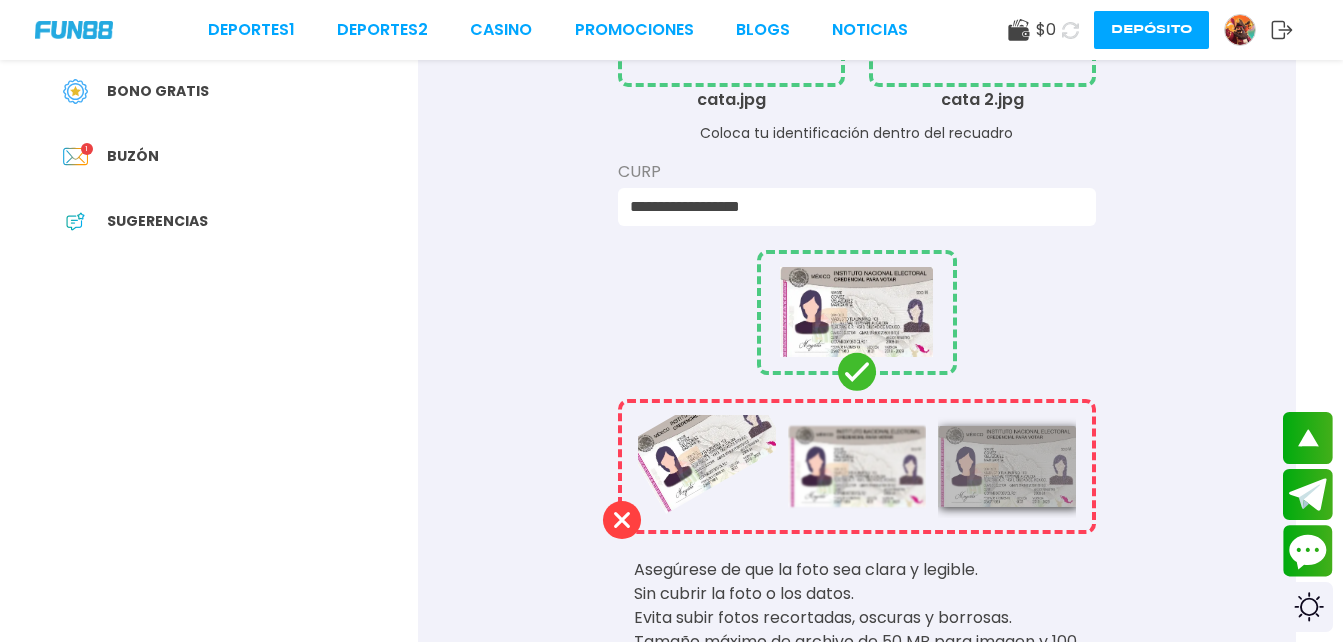 scroll, scrollTop: 487, scrollLeft: 0, axis: vertical 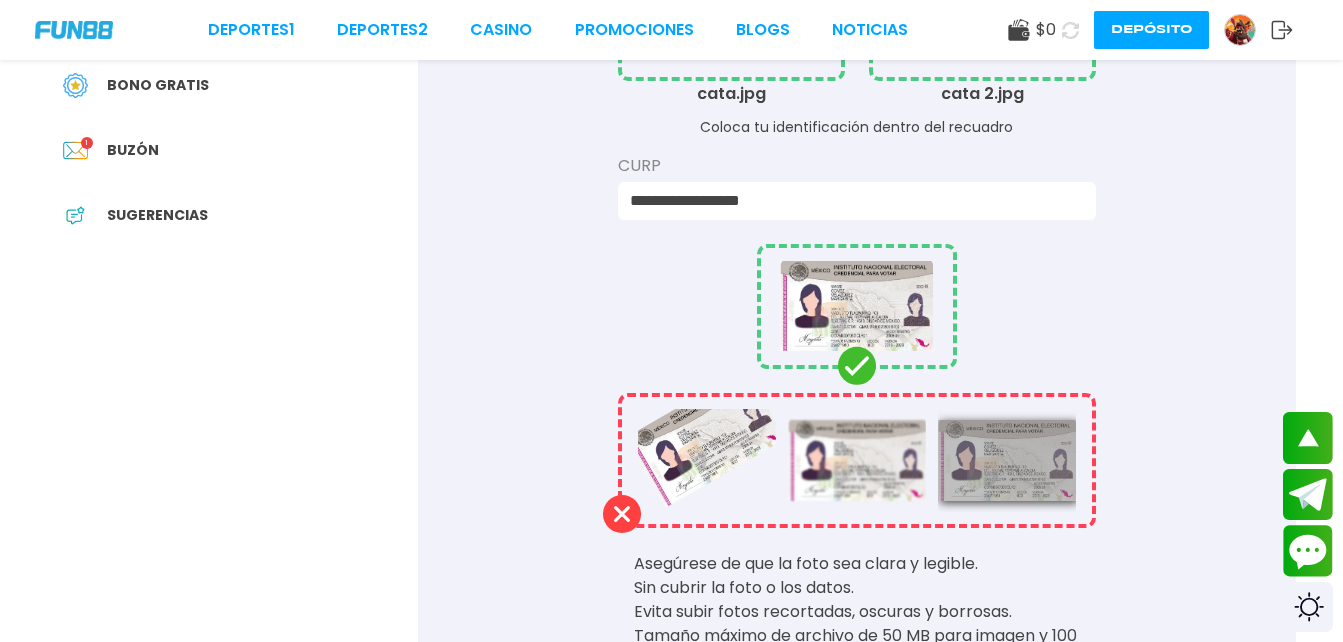 click on "**********" at bounding box center (851, 201) 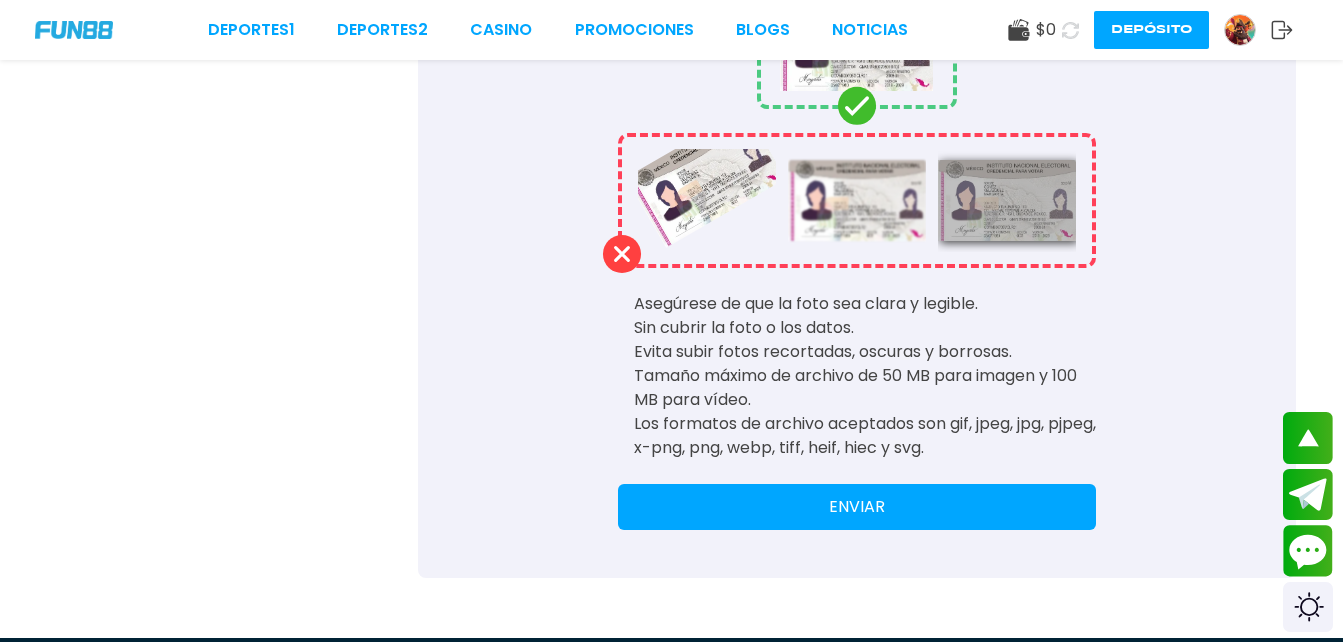 scroll, scrollTop: 782, scrollLeft: 0, axis: vertical 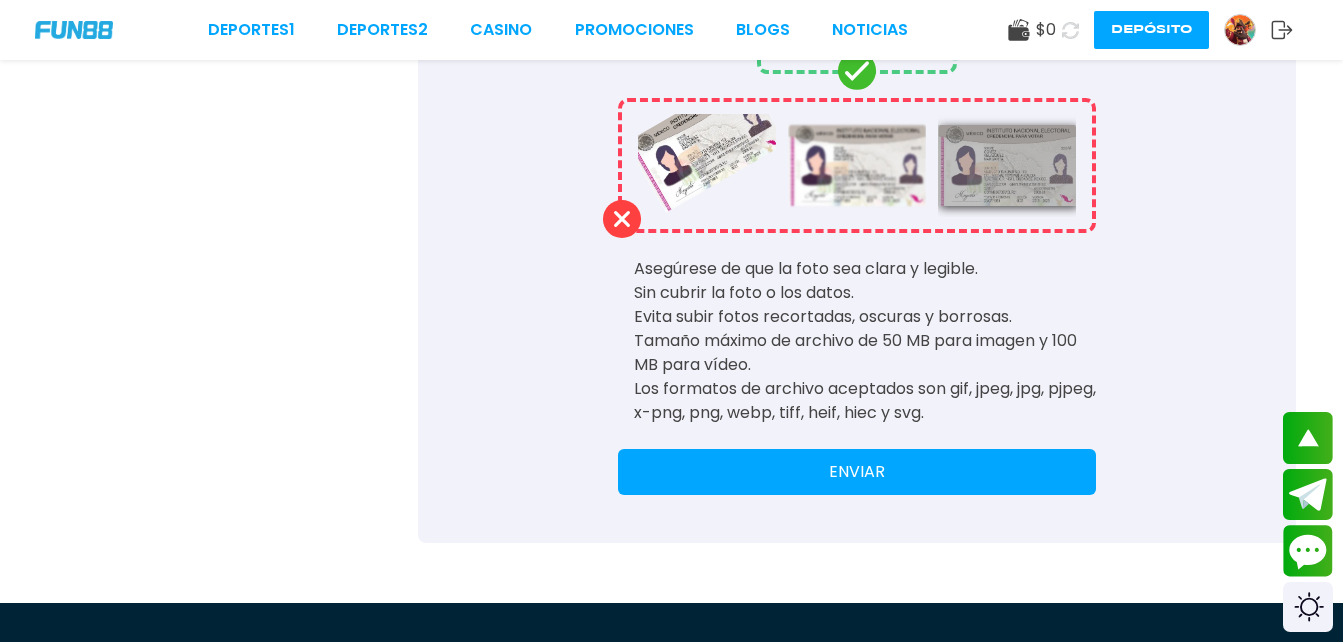click on "ENVIAR" at bounding box center (857, 472) 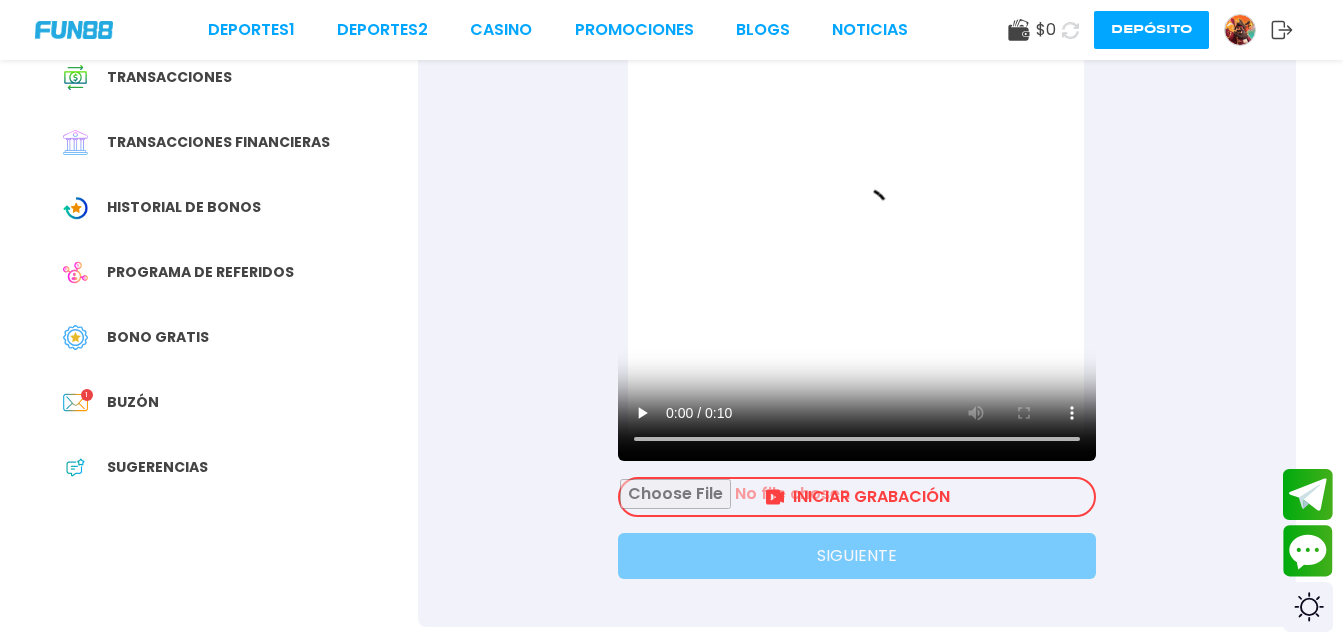 scroll, scrollTop: 291, scrollLeft: 0, axis: vertical 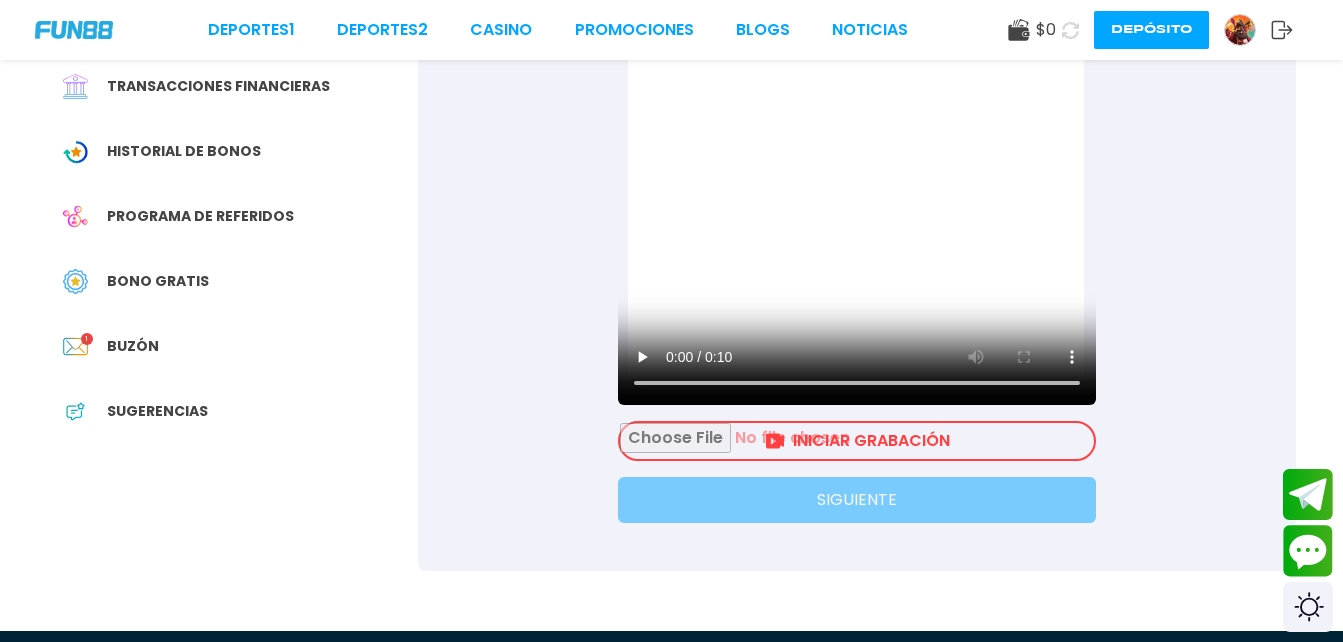 click at bounding box center [857, 441] 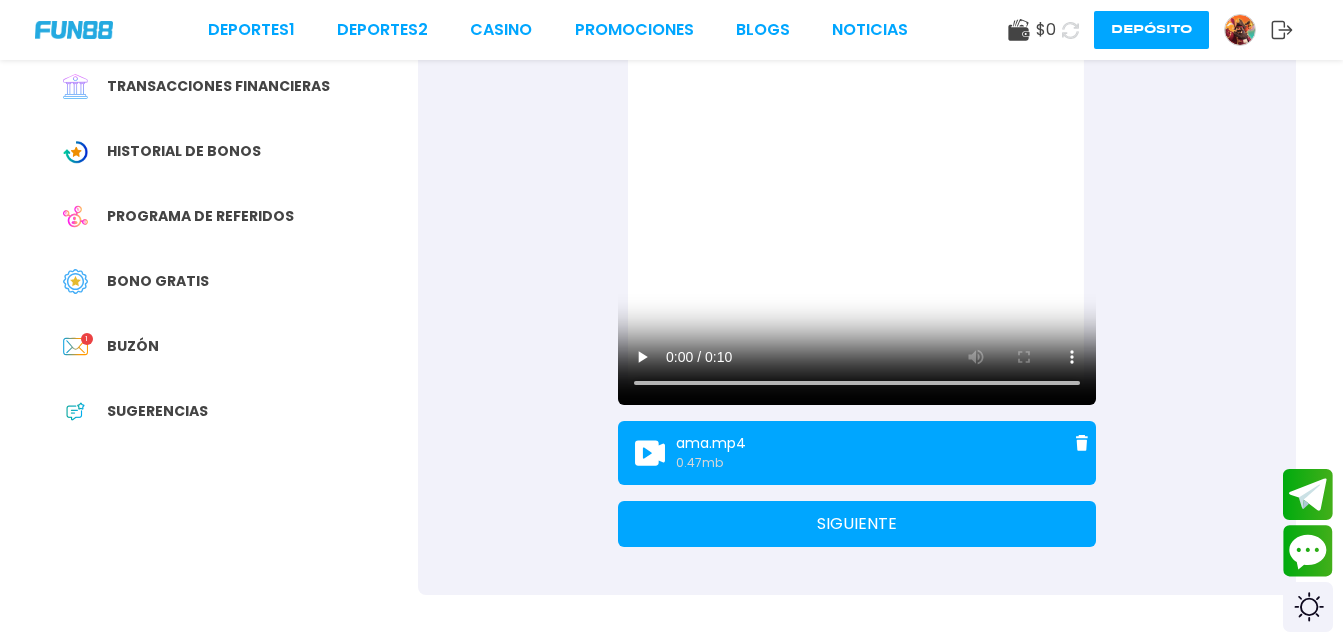 click on "SIGUIENTE" at bounding box center (857, 524) 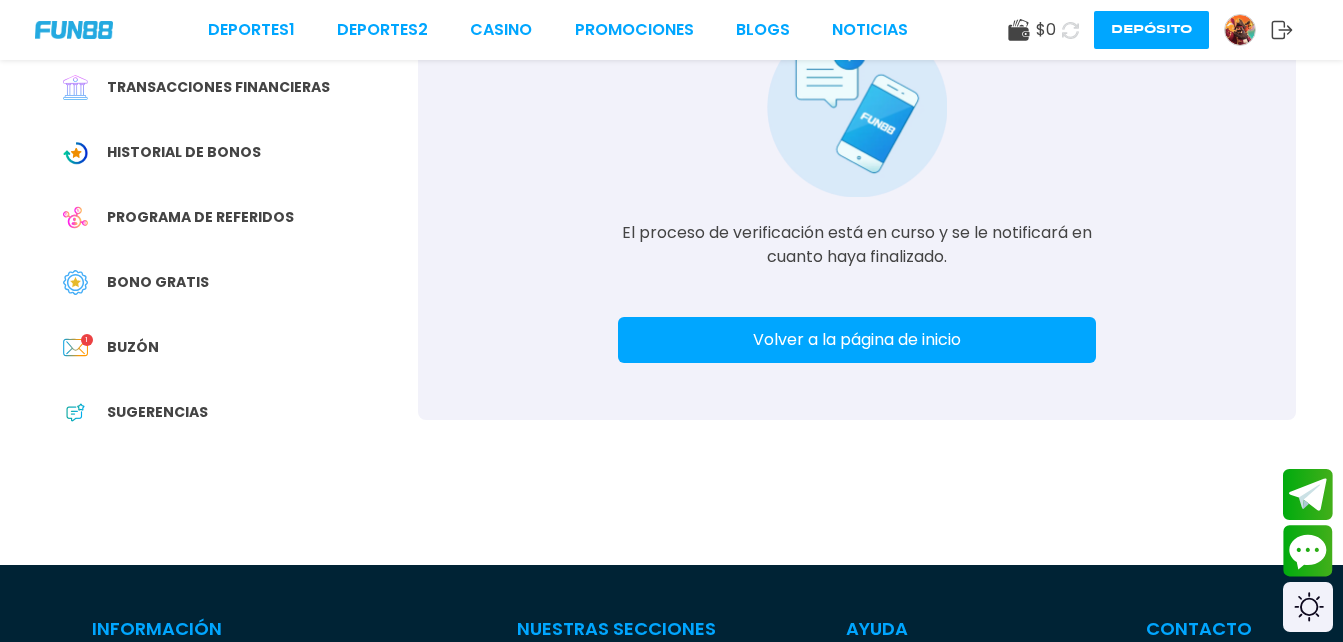 scroll, scrollTop: 313, scrollLeft: 0, axis: vertical 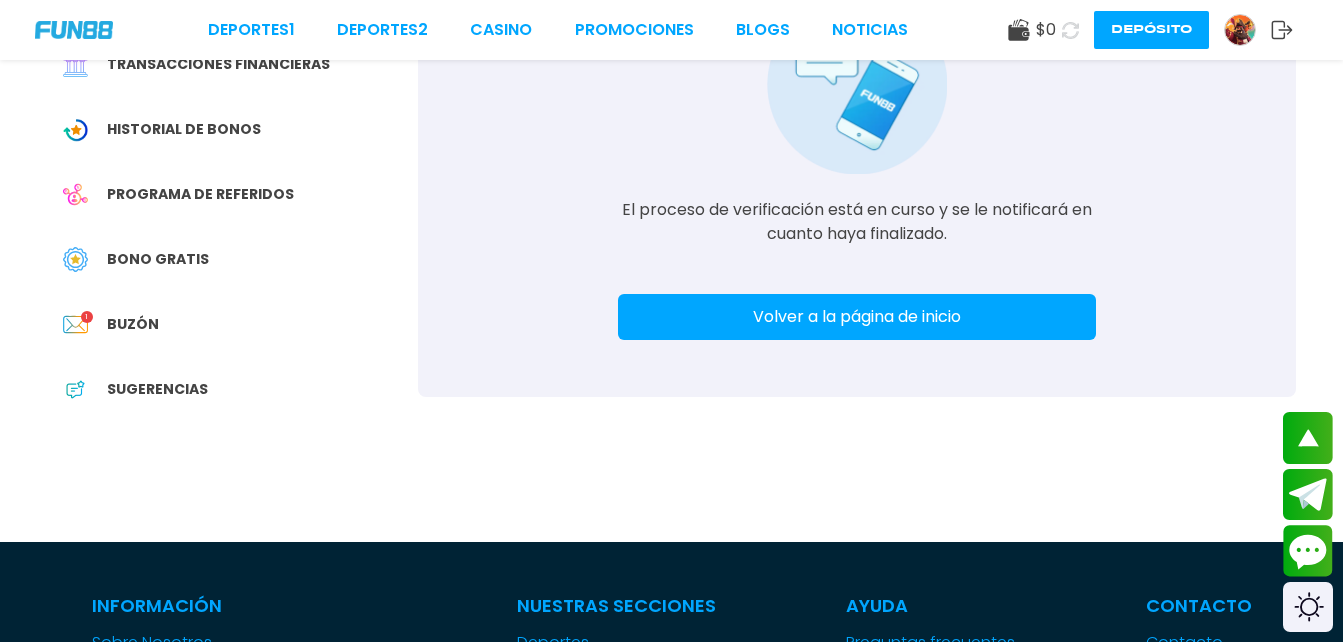 click on "Buzón 1" at bounding box center [233, 324] 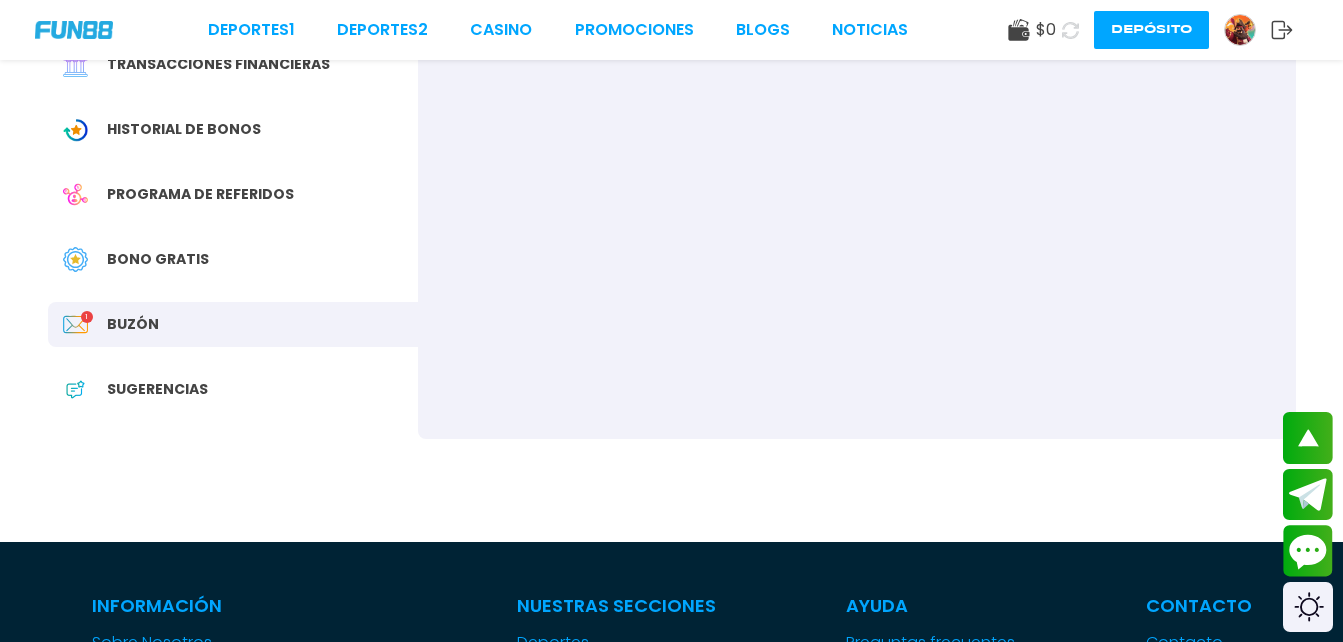 scroll, scrollTop: 0, scrollLeft: 0, axis: both 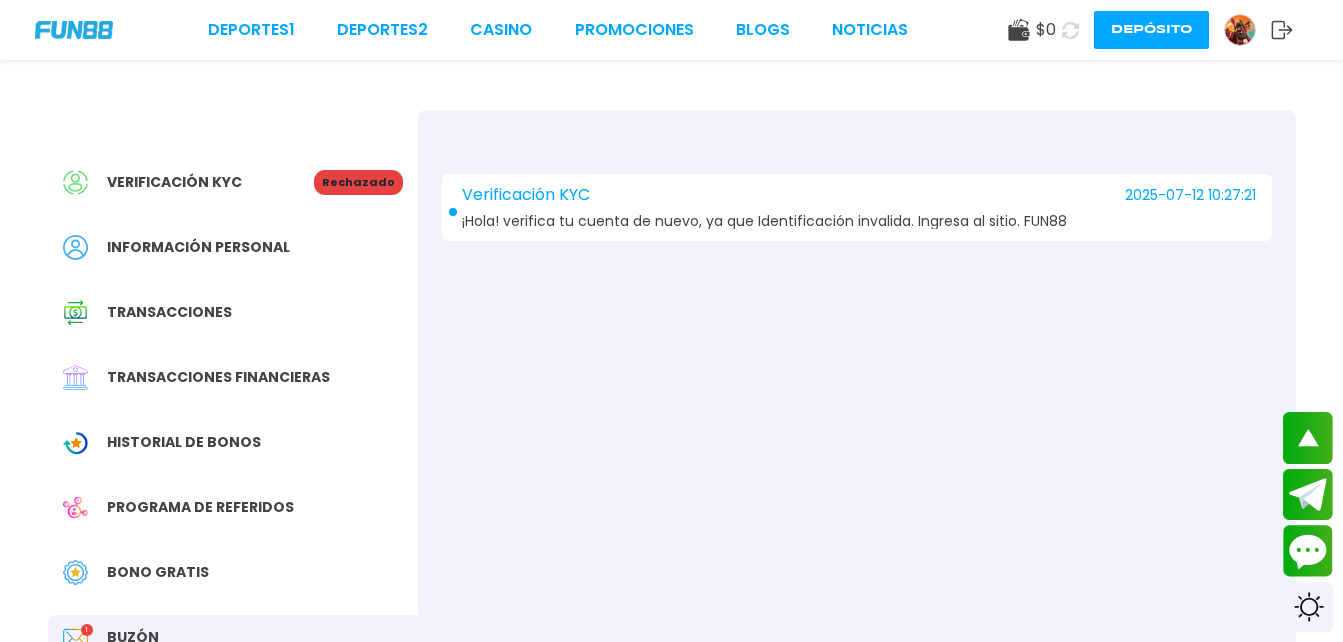 click on "Verificación KYC" at bounding box center (526, 195) 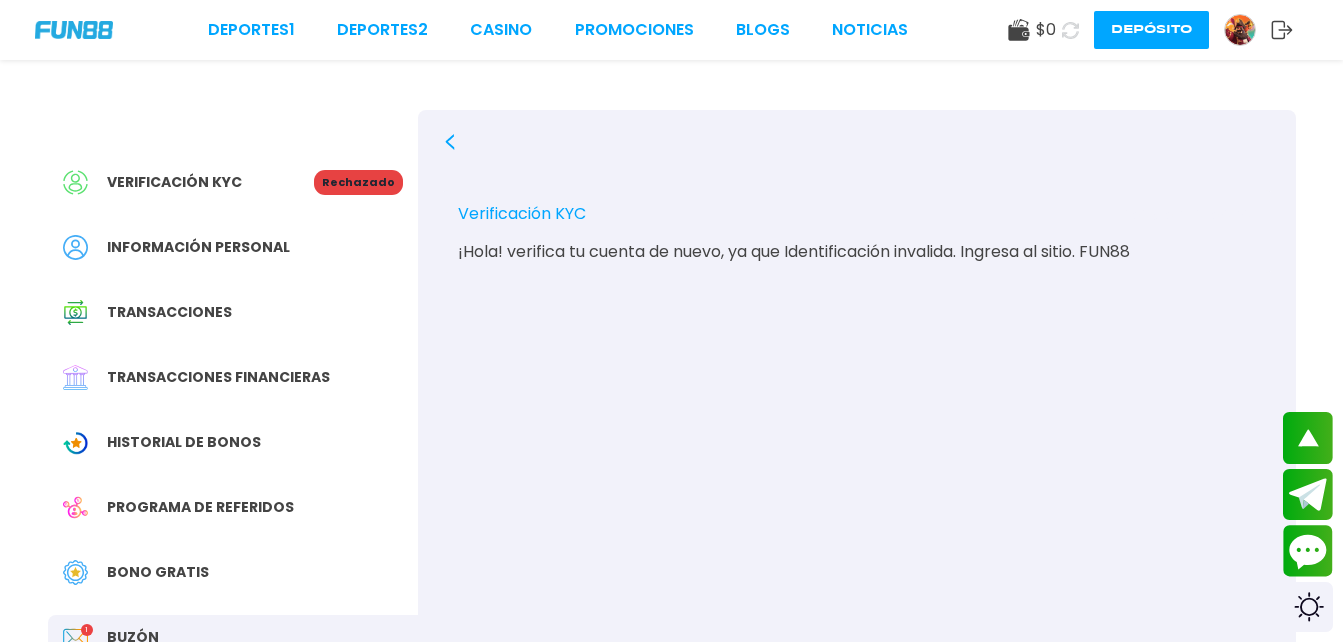 click 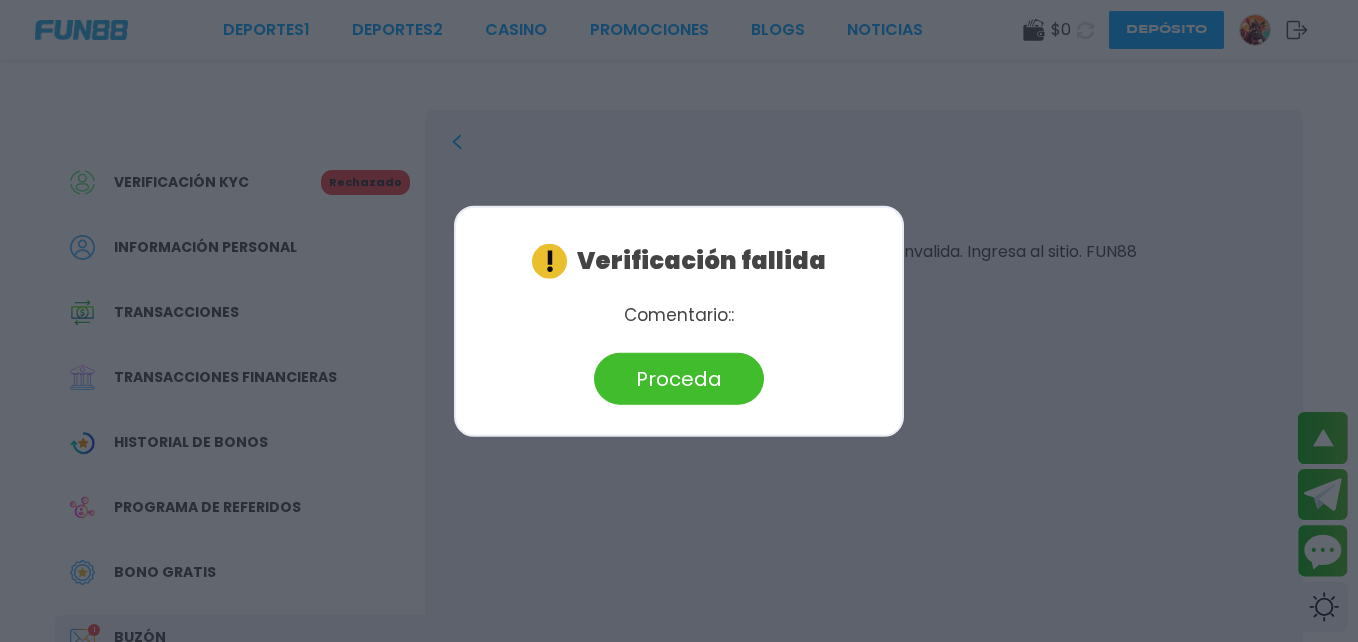 click on "Proceda" at bounding box center (679, 378) 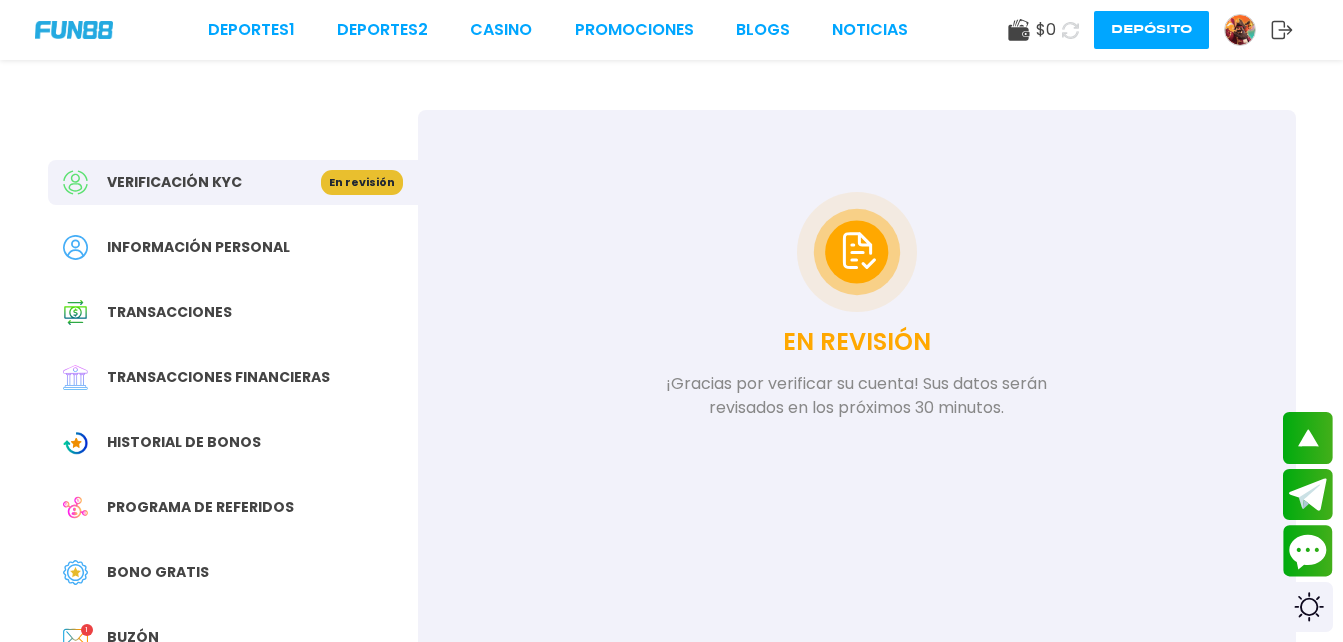 click 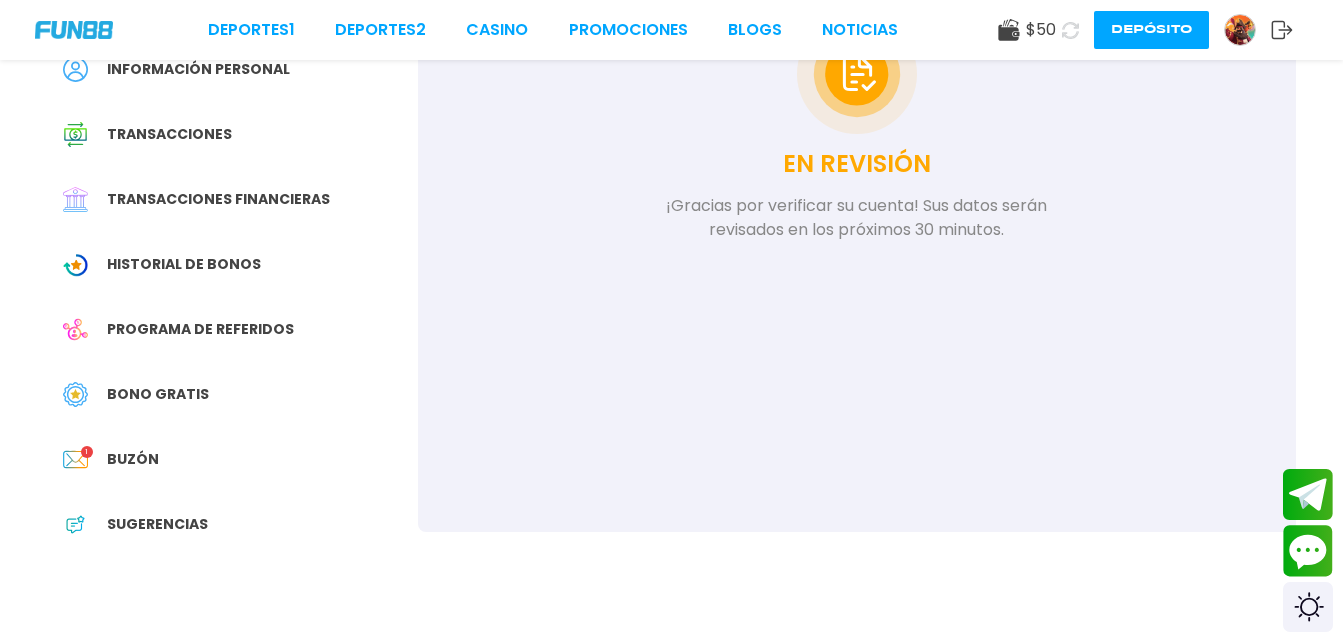 scroll, scrollTop: 0, scrollLeft: 0, axis: both 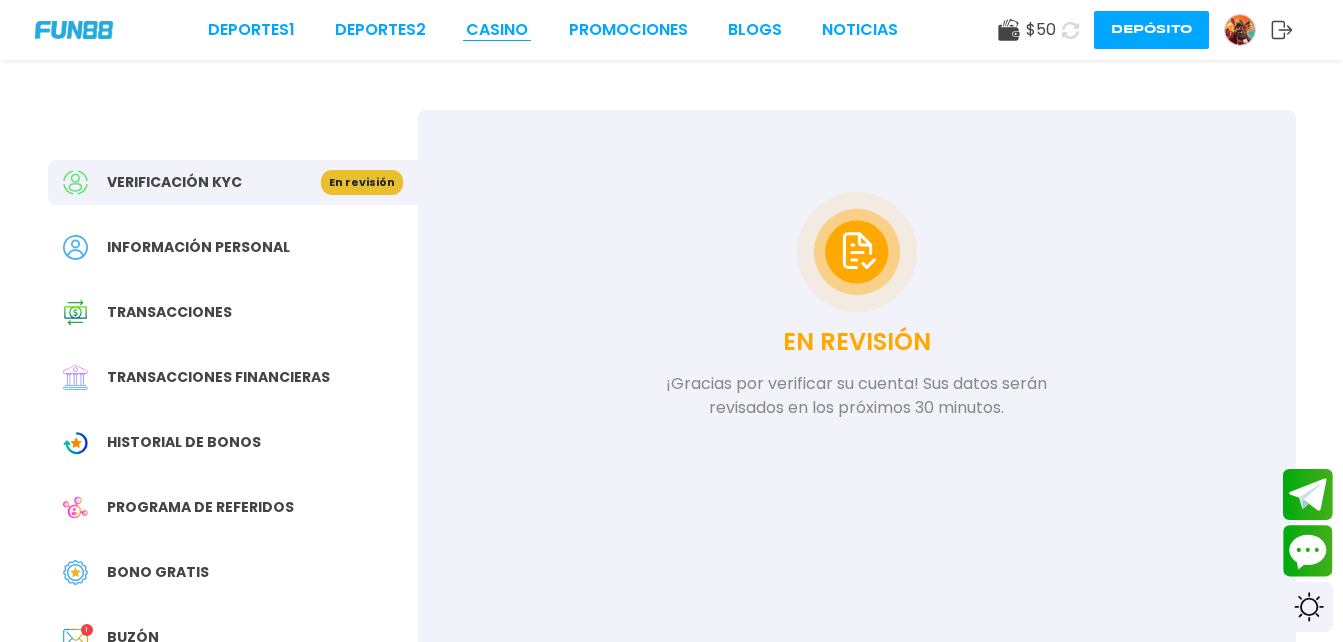 click on "CASINO" at bounding box center (497, 30) 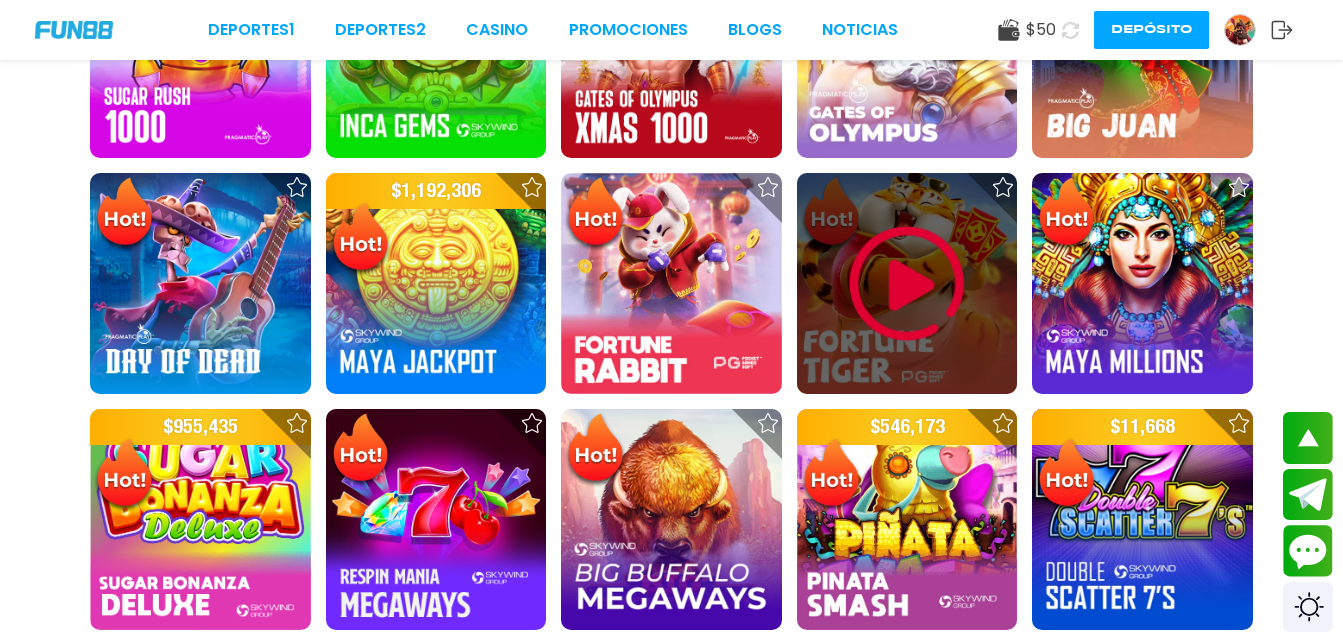 scroll, scrollTop: 985, scrollLeft: 0, axis: vertical 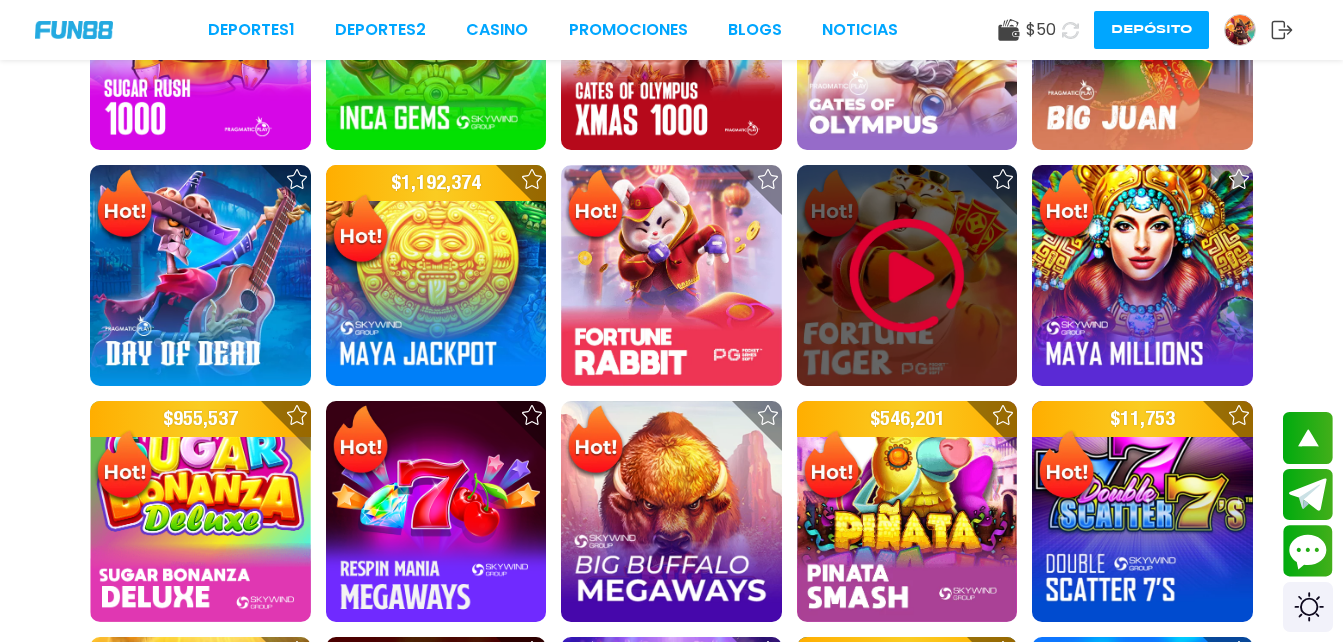 click at bounding box center [907, 276] 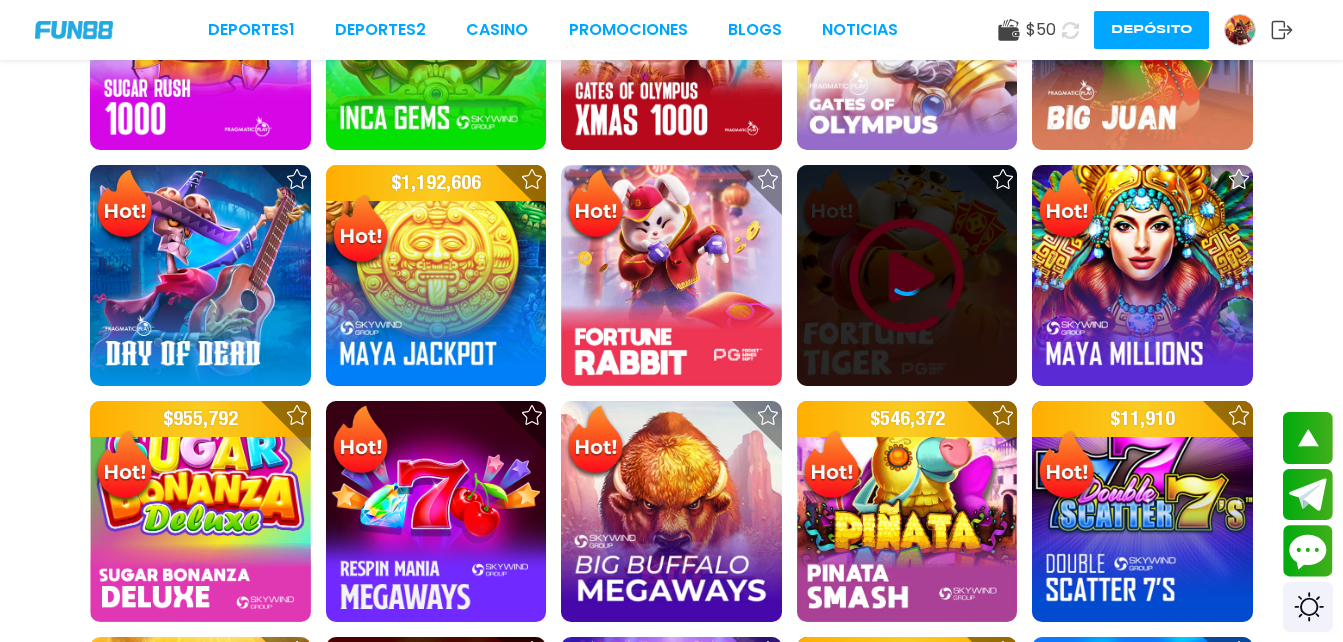 scroll, scrollTop: 0, scrollLeft: 0, axis: both 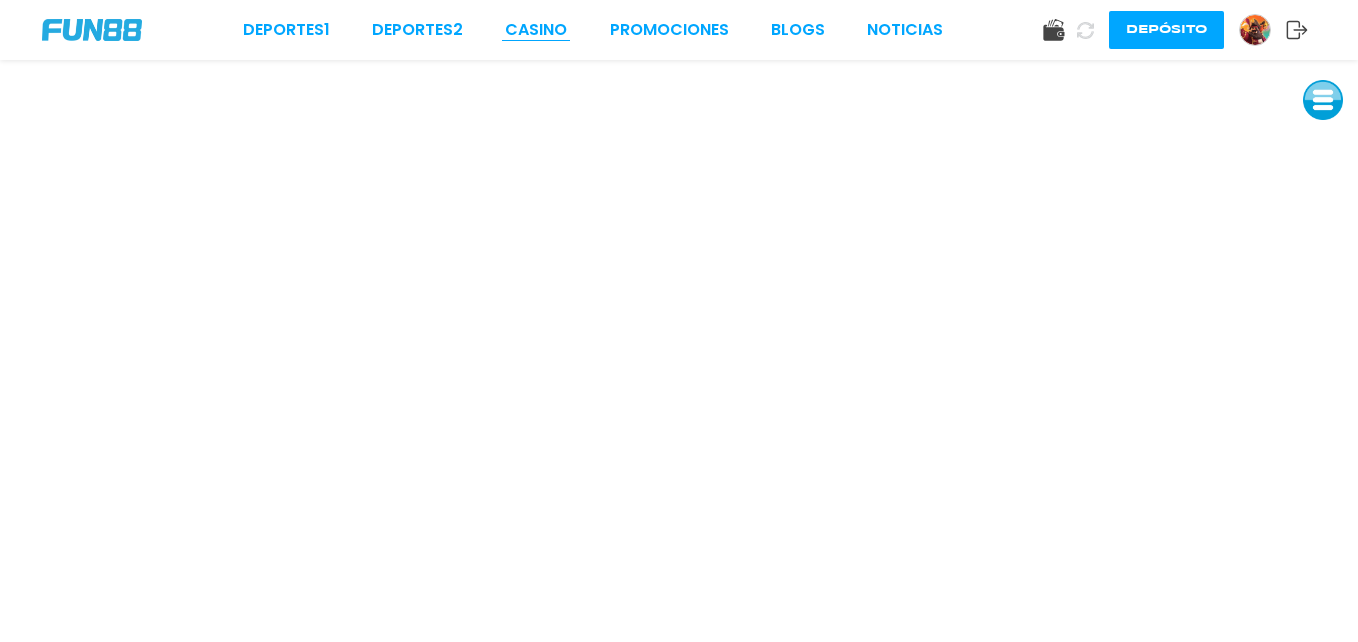 click on "CASINO" at bounding box center [536, 30] 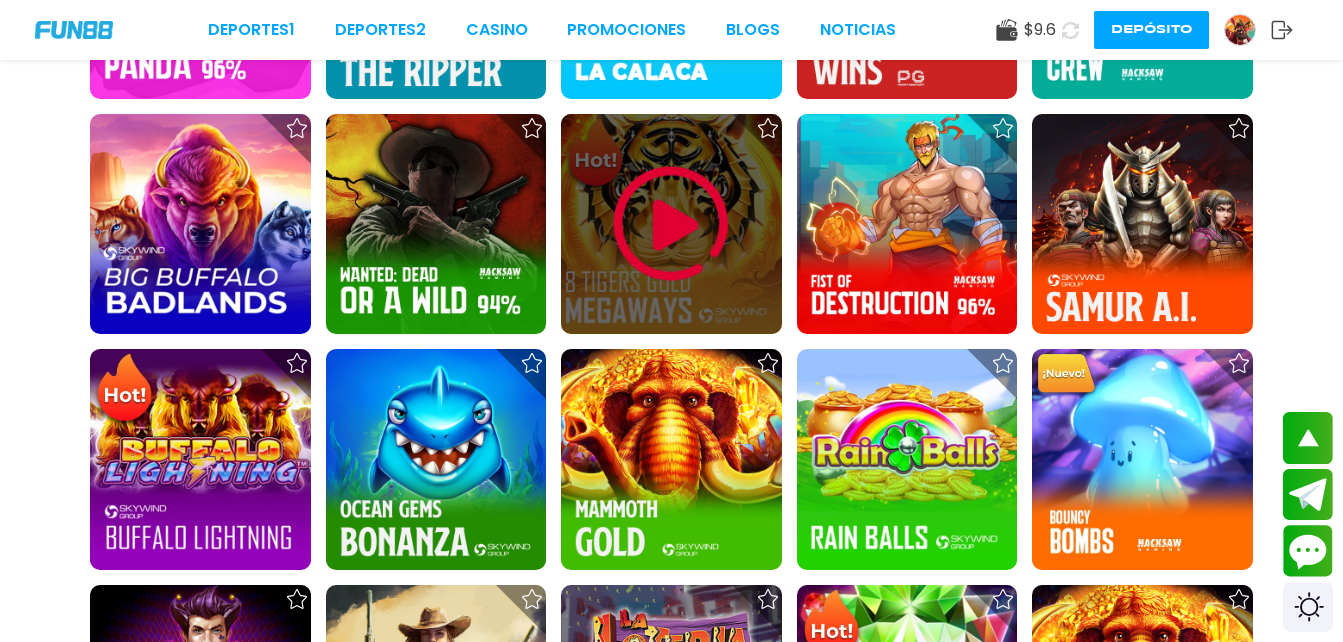 scroll, scrollTop: 2114, scrollLeft: 0, axis: vertical 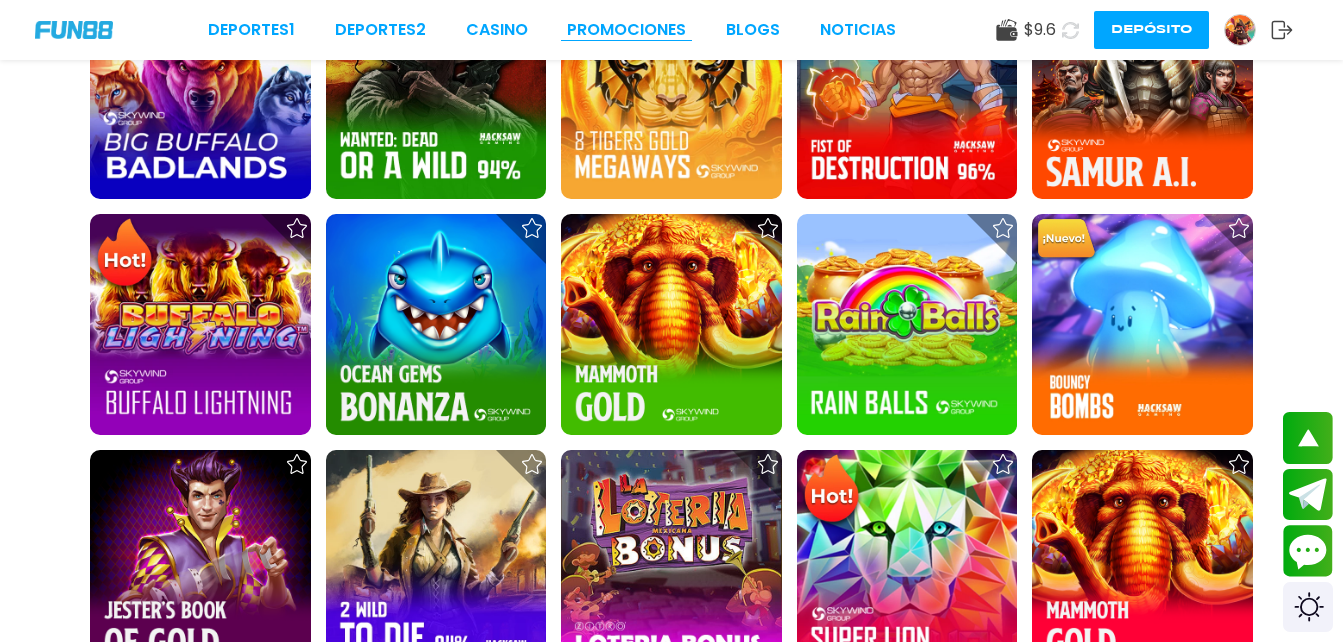 click on "Promociones" at bounding box center [626, 30] 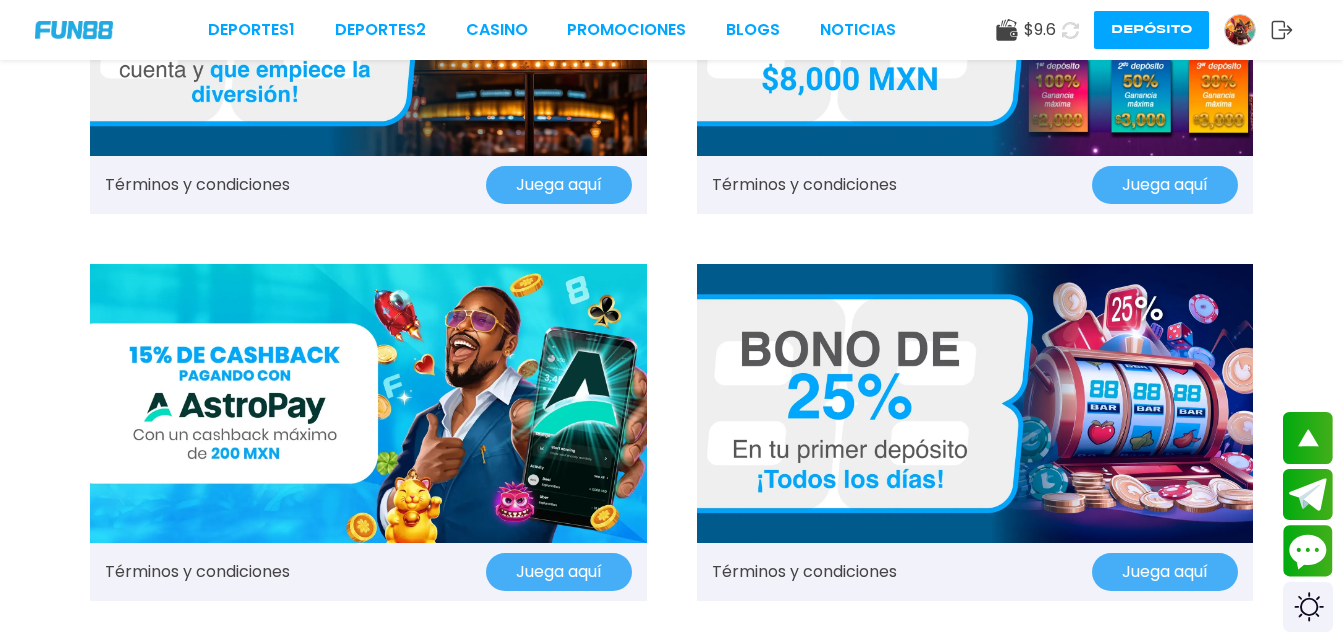 scroll, scrollTop: 251, scrollLeft: 0, axis: vertical 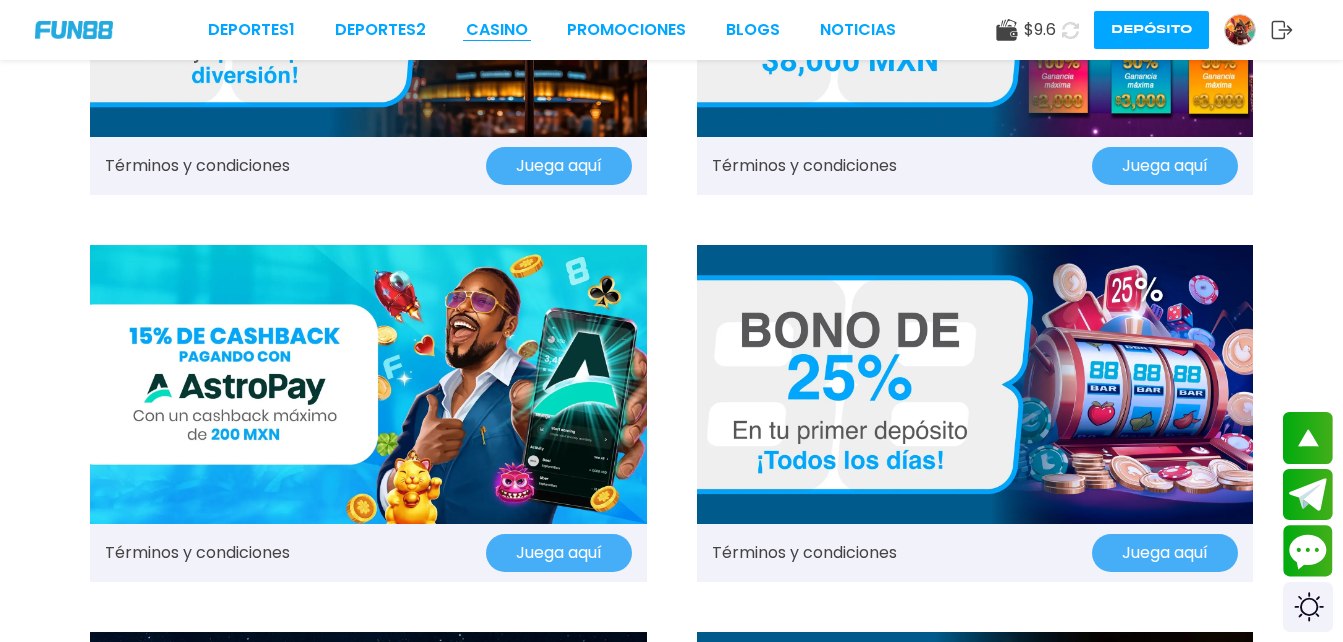 click on "CASINO" at bounding box center (497, 30) 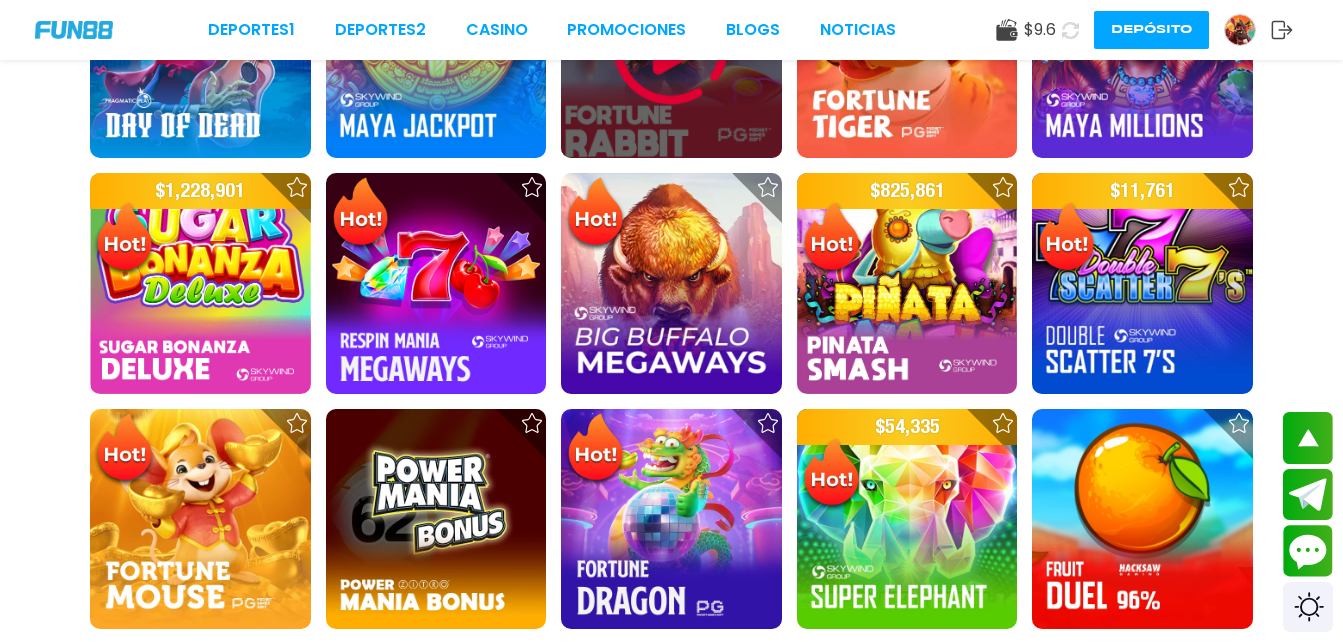 scroll, scrollTop: 1215, scrollLeft: 0, axis: vertical 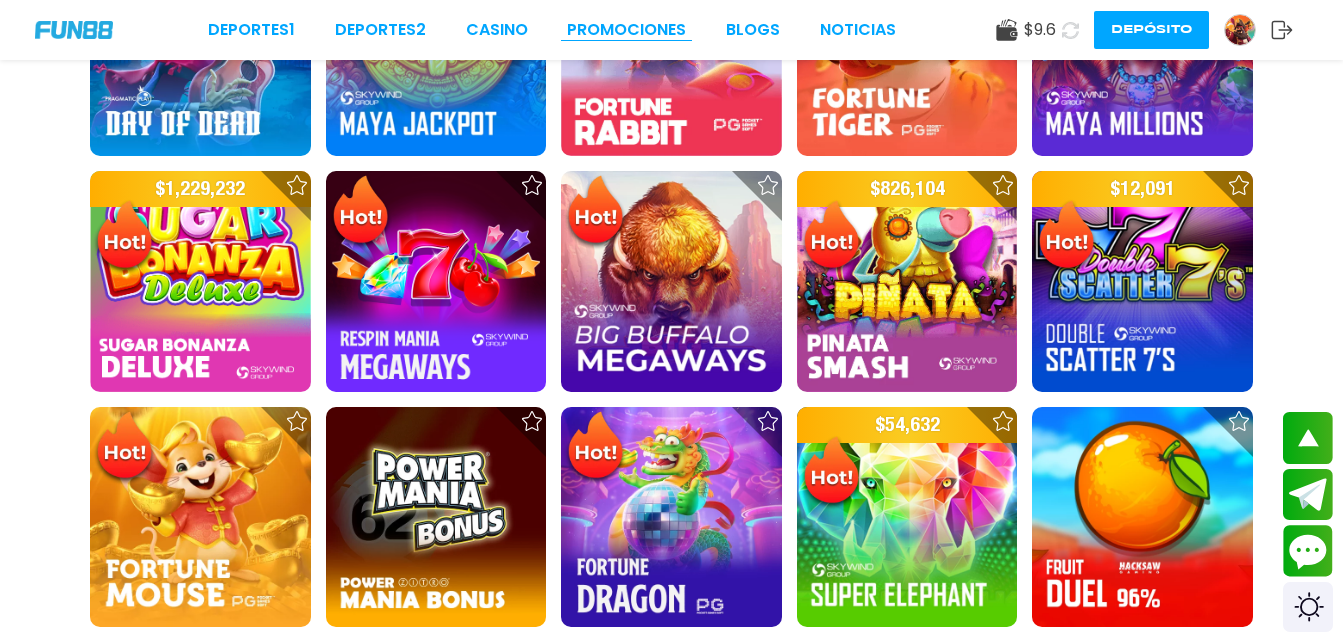 click on "Promociones" at bounding box center [626, 30] 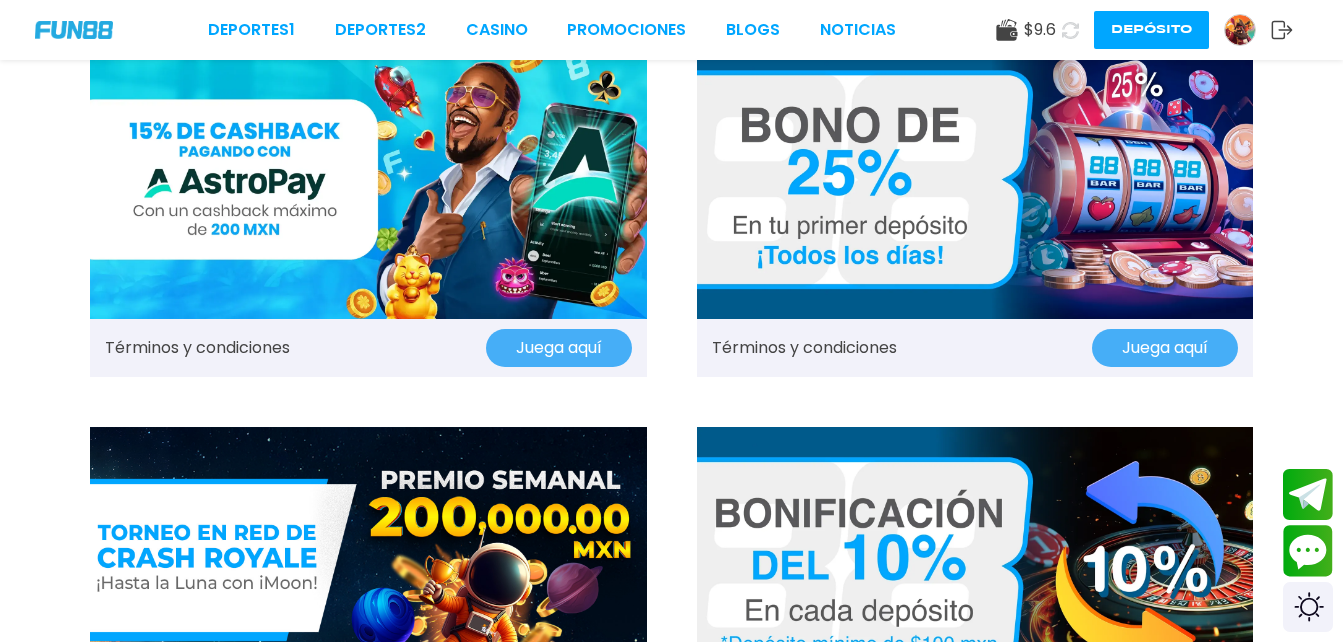 scroll, scrollTop: 0, scrollLeft: 0, axis: both 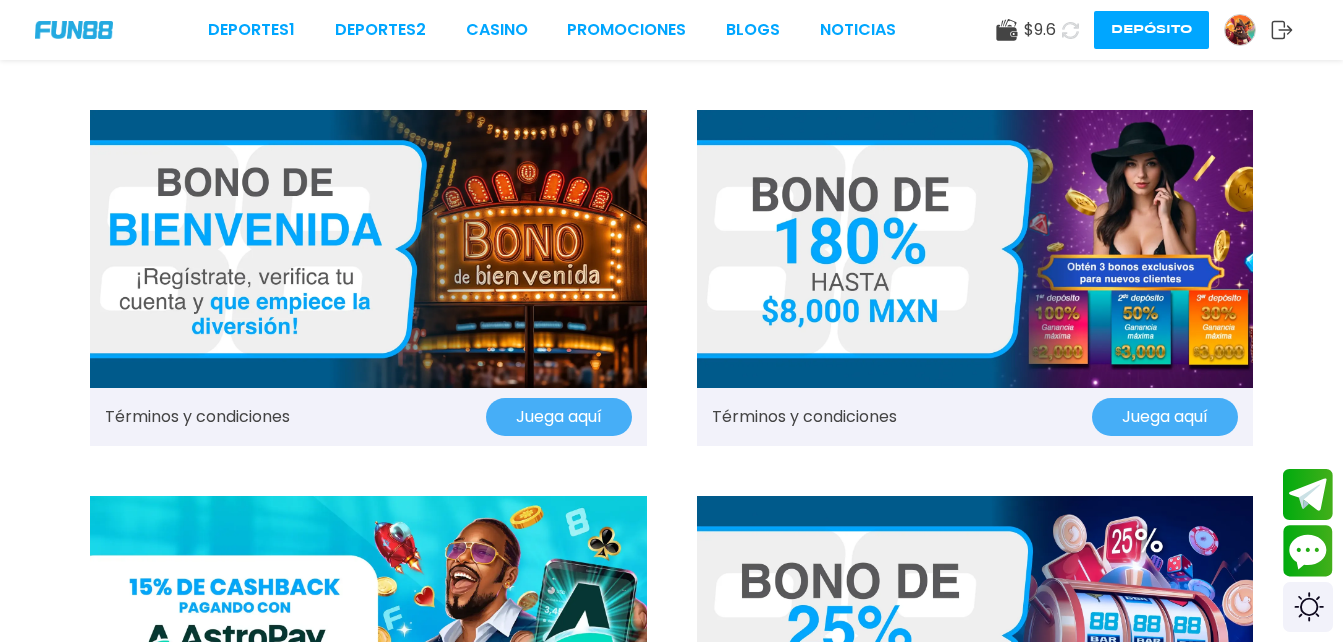 click on "Deportes  1 Deportes  2 CASINO Promociones BLOGS NOTICIAS $ 9.6 Depósito" at bounding box center (671, 30) 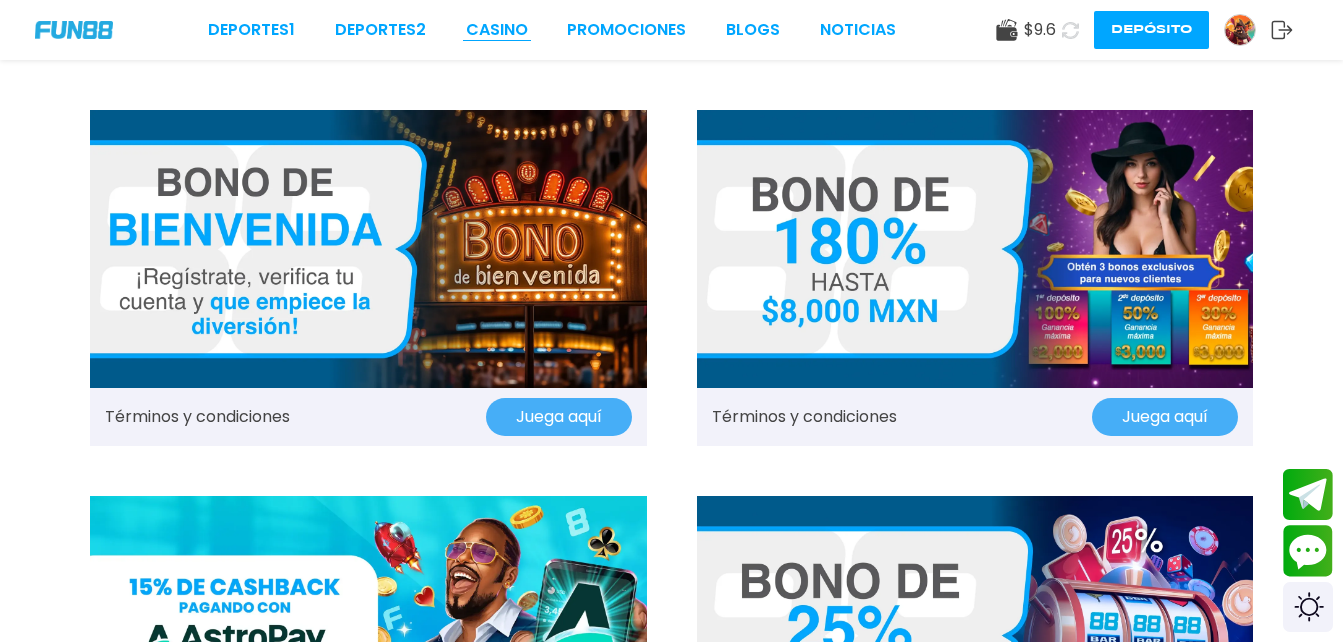 click on "CASINO" at bounding box center (497, 30) 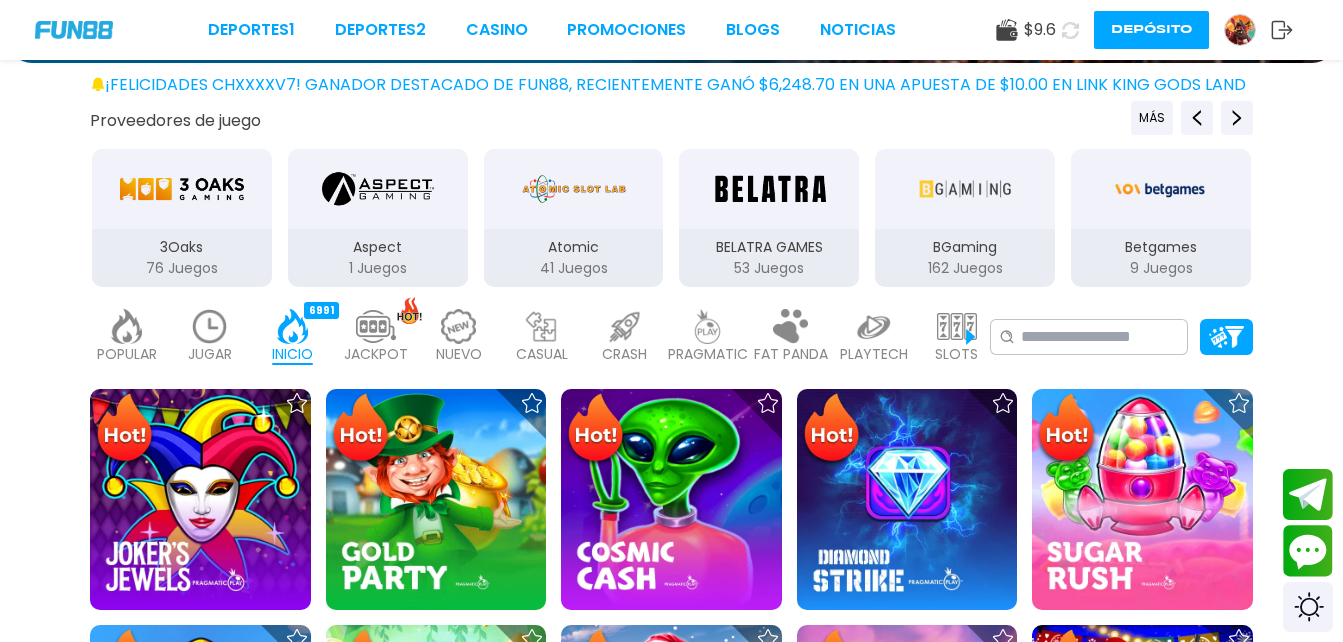scroll, scrollTop: 295, scrollLeft: 0, axis: vertical 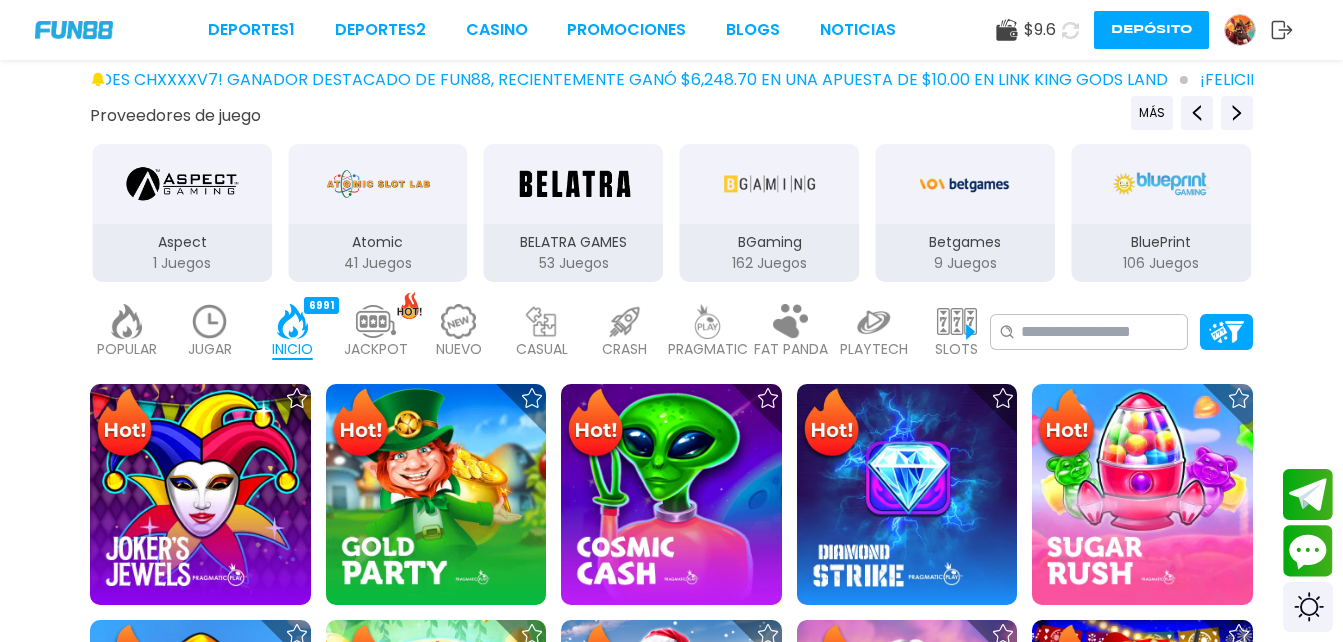 click on "JACKPOT" at bounding box center [376, 349] 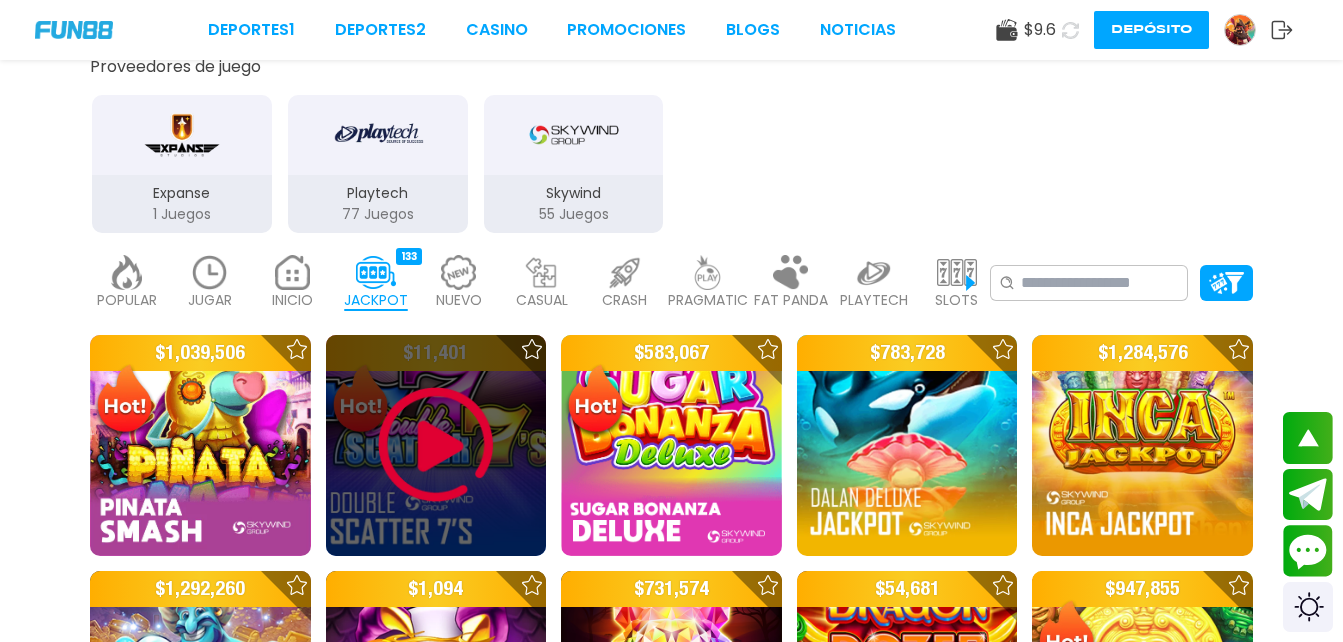 scroll, scrollTop: 508, scrollLeft: 0, axis: vertical 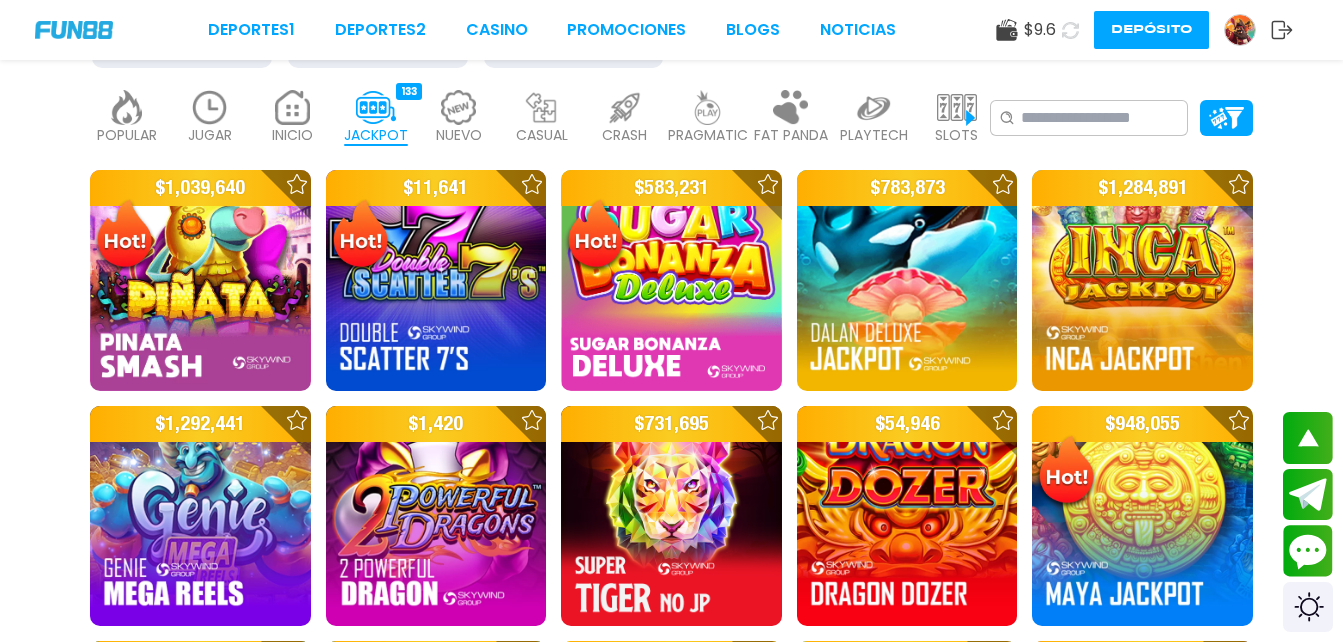 click on "PRAGMATIC" at bounding box center (708, 135) 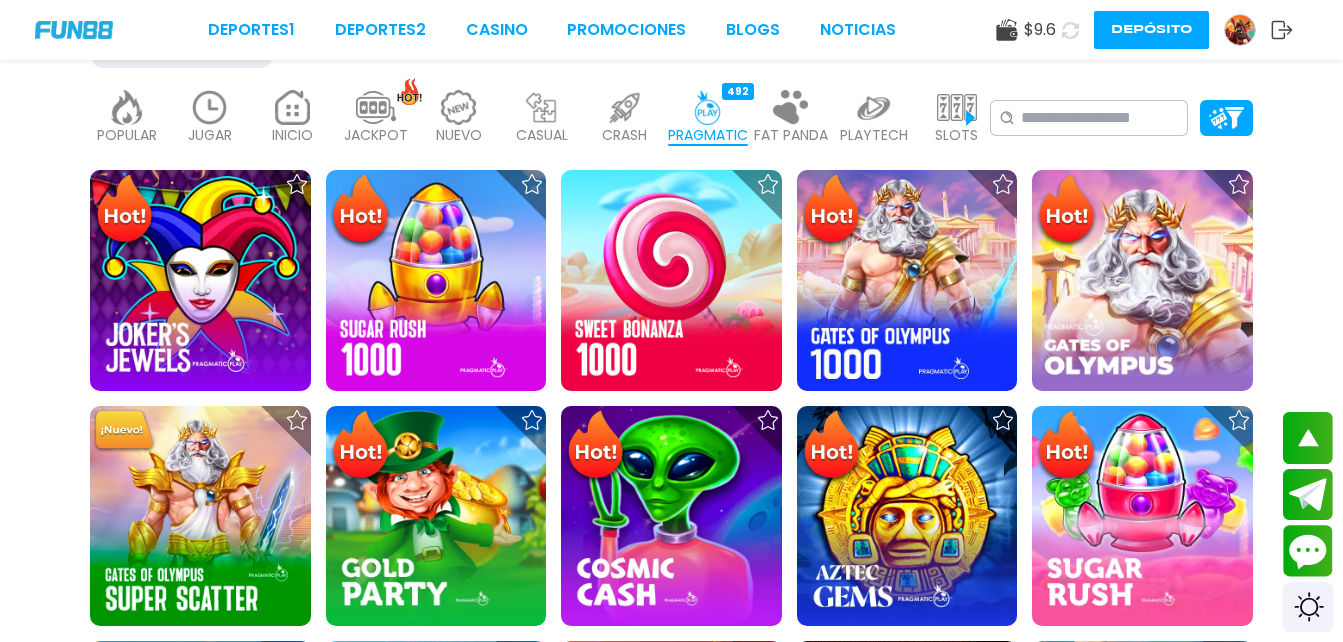 click on "CRASH" at bounding box center (624, 135) 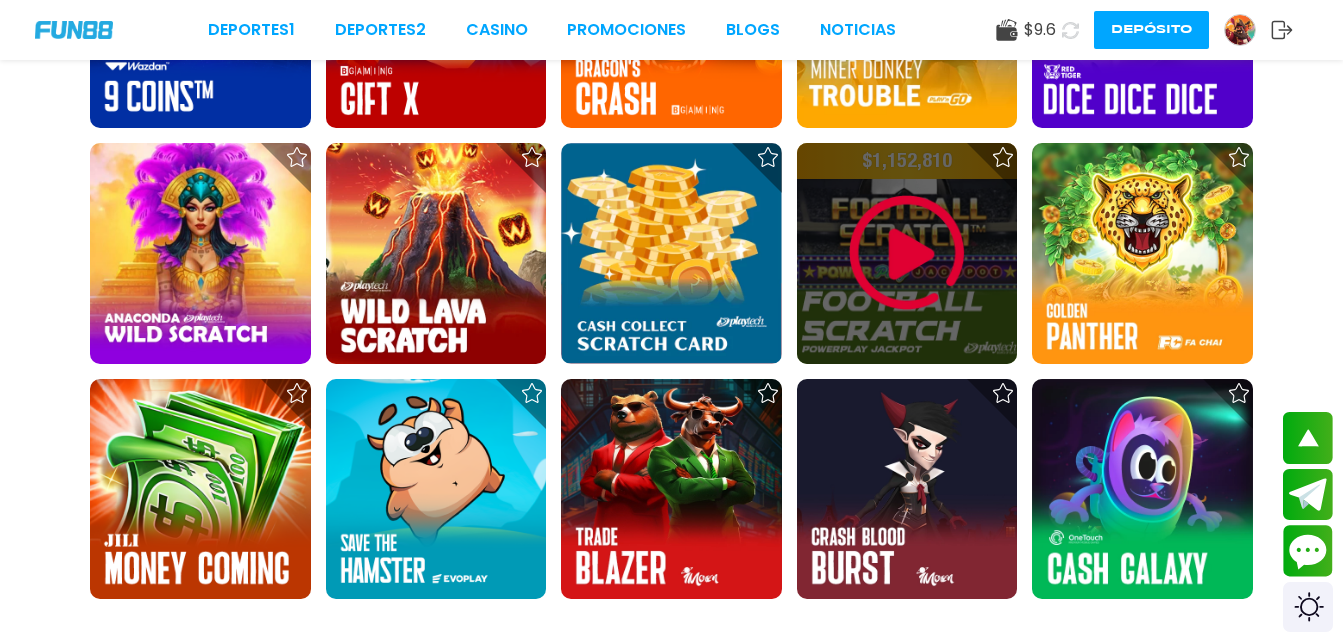 scroll, scrollTop: 1717, scrollLeft: 0, axis: vertical 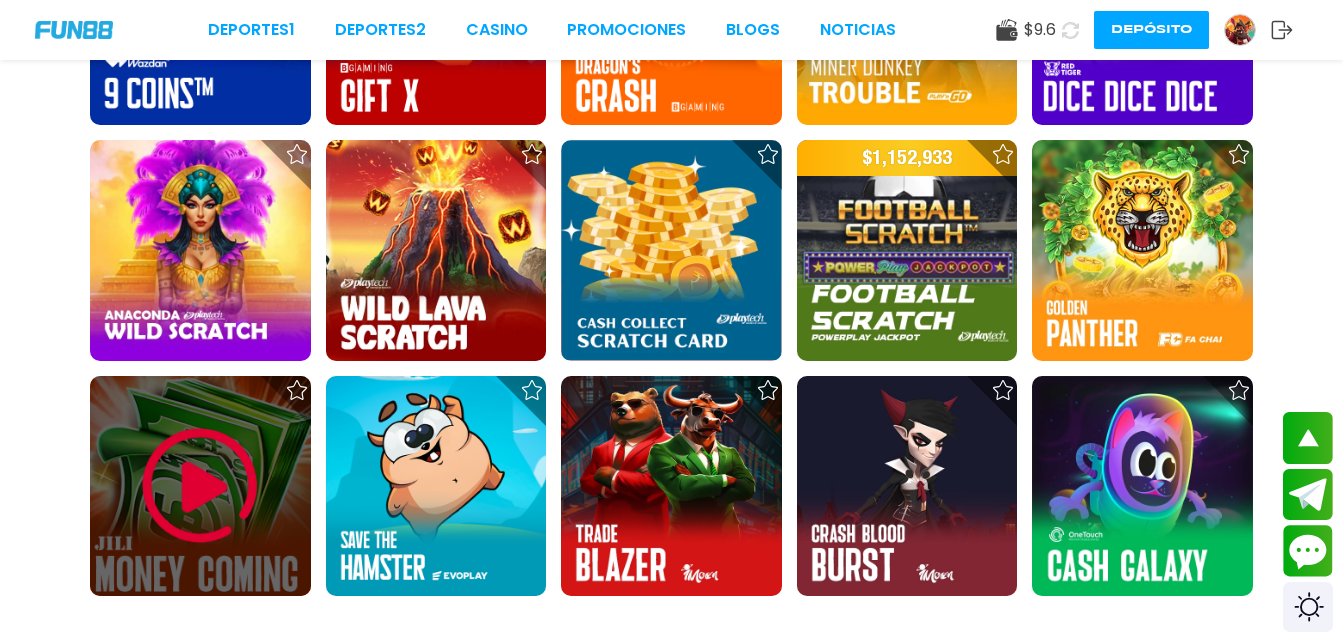 click at bounding box center [200, 486] 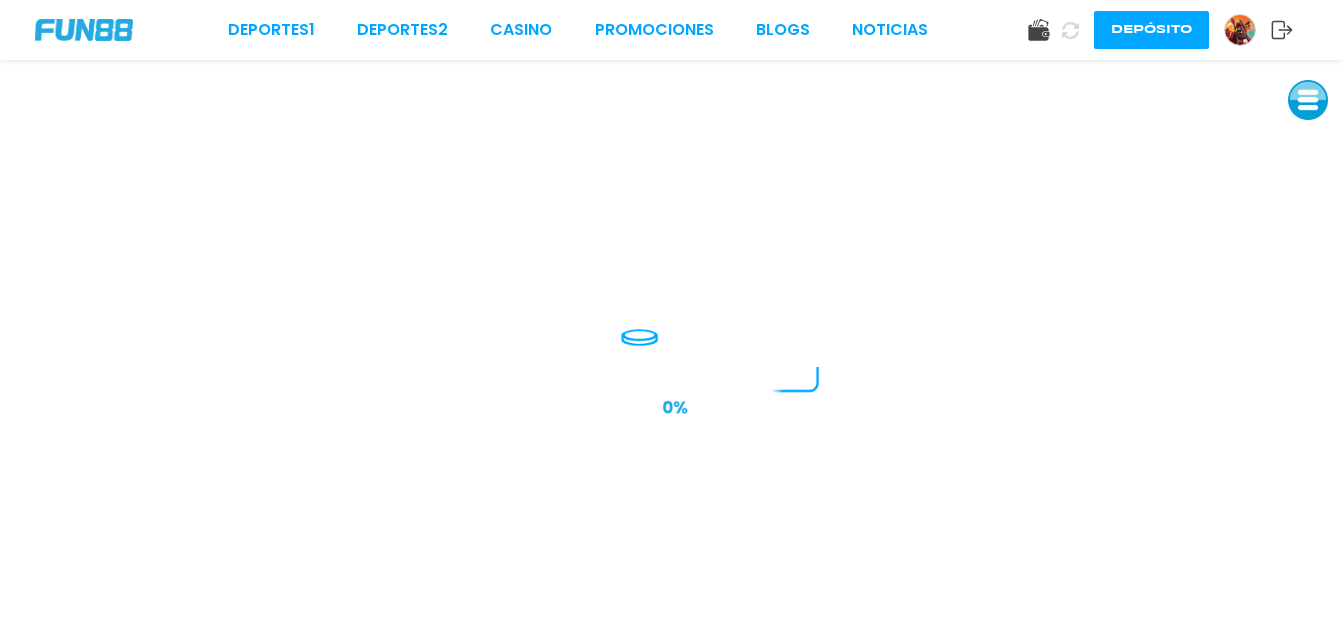 scroll, scrollTop: 0, scrollLeft: 0, axis: both 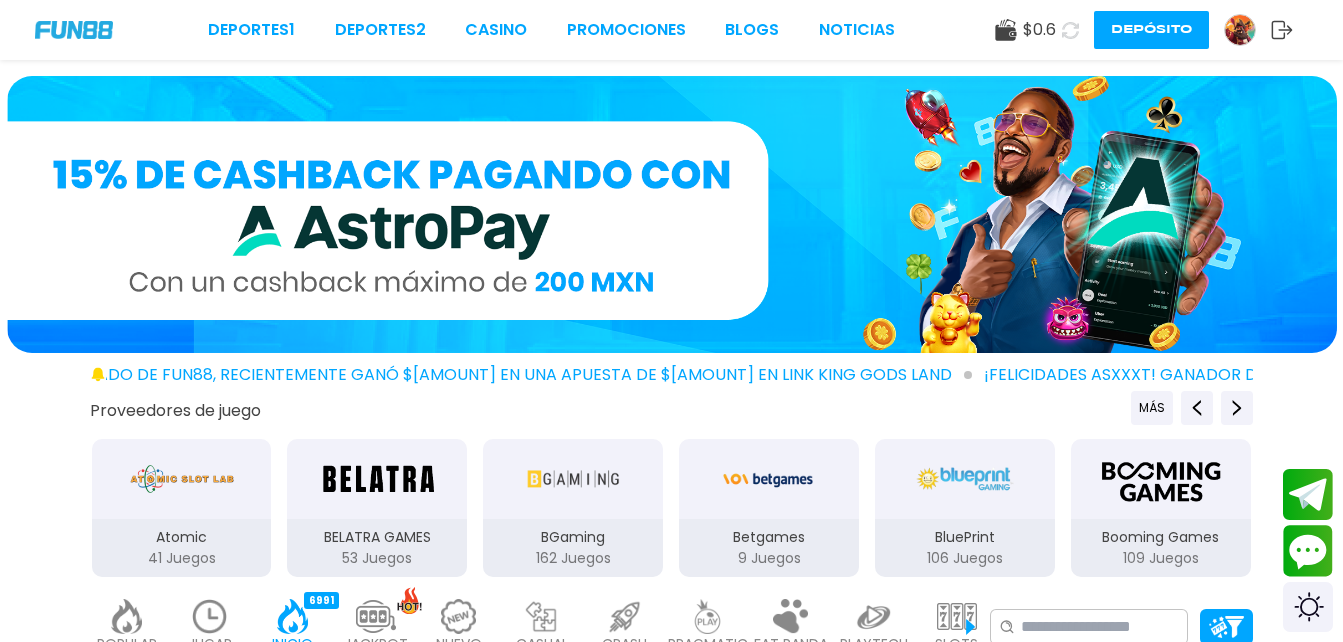 click on "¡FELICIDADES chxxxxv7! GANADOR DESTACADO DE FUN88, RECIENTEMENTE GANÓ $[AMOUNT] EN UNA APUESTA DE $[AMOUNT] EN Link King Gods Land" at bounding box center (360, 375) 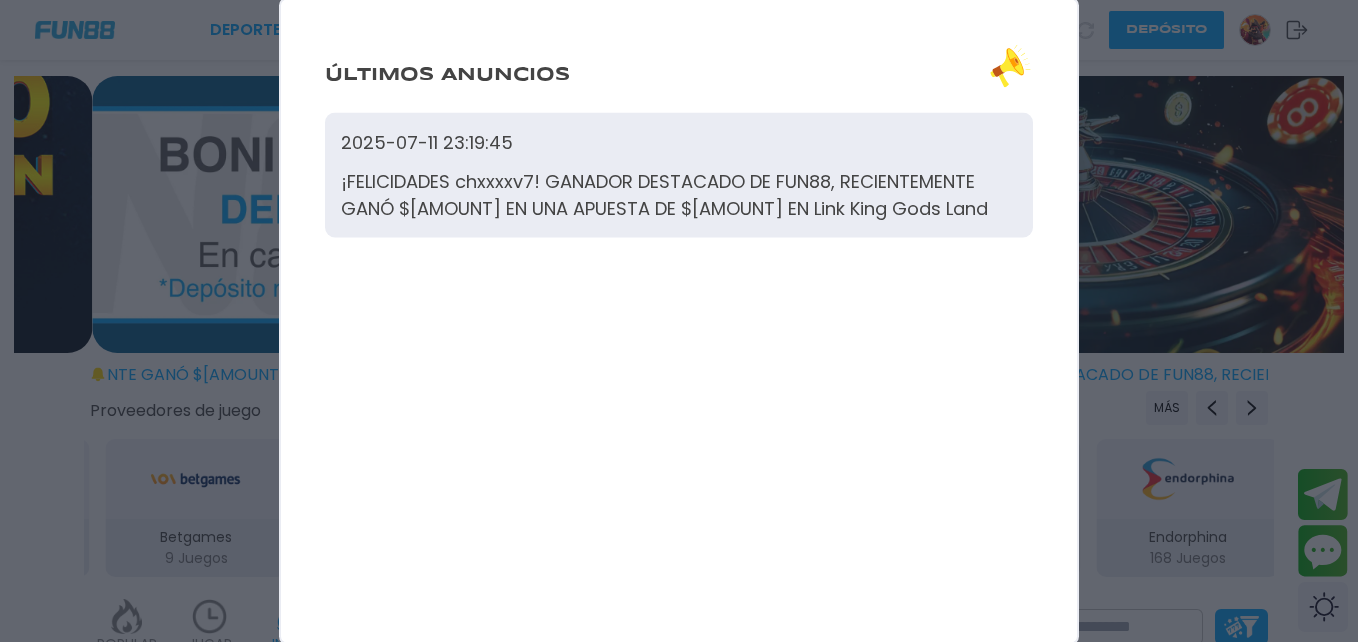 click at bounding box center (679, 321) 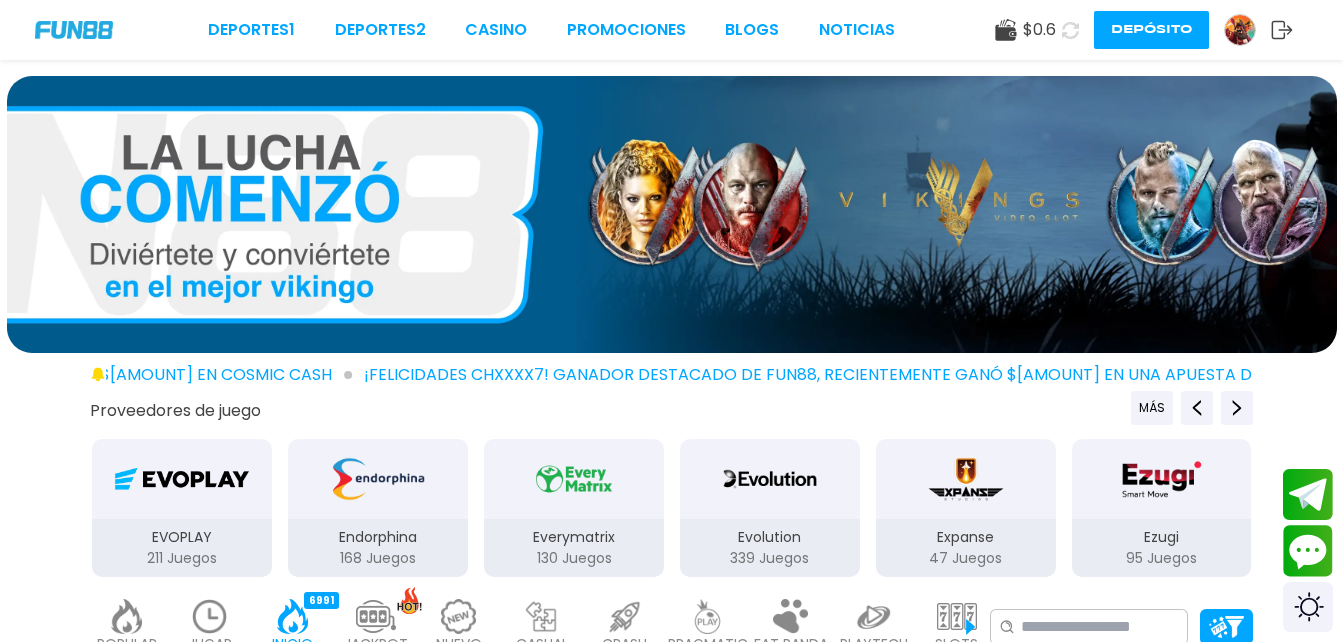click on "$ 0.6 Depósito" at bounding box center [1144, 30] 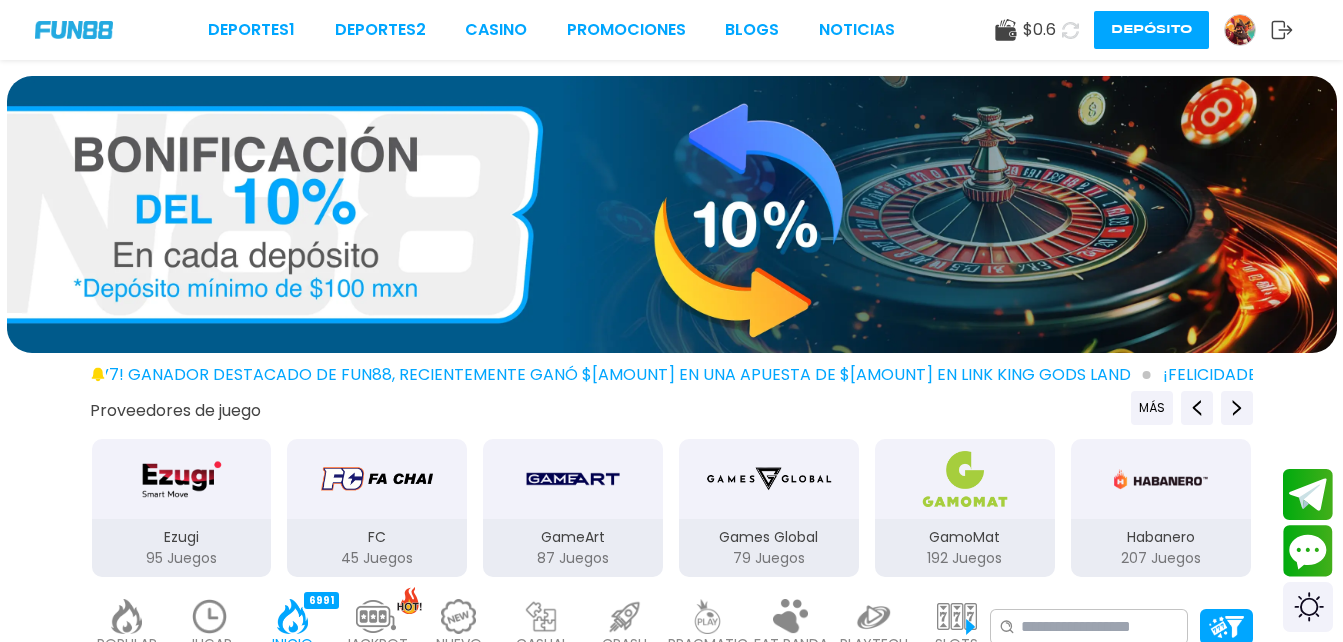 click 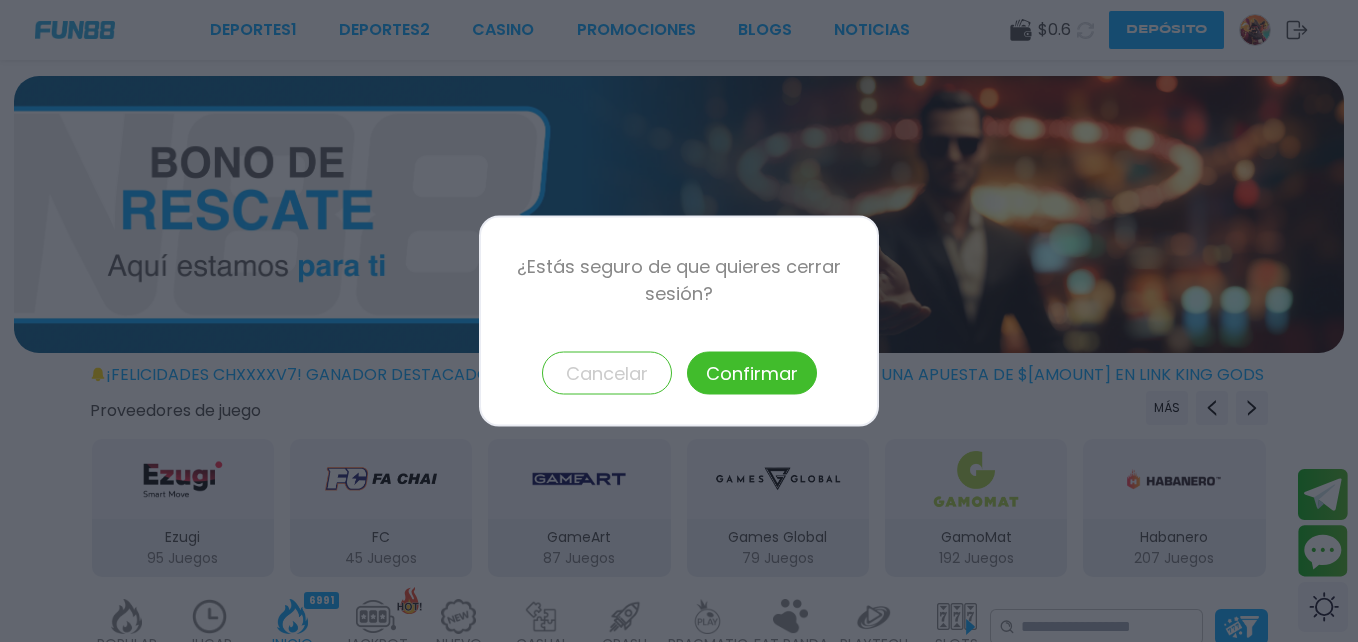 click on "Confirmar" at bounding box center (752, 373) 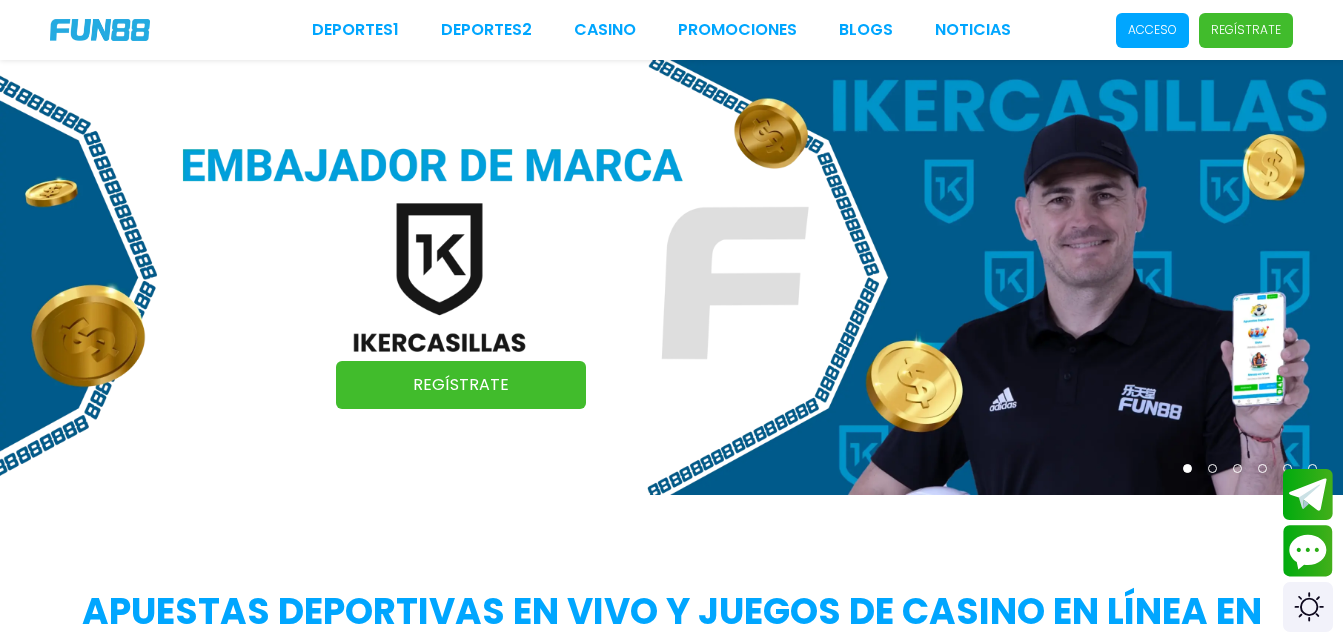 scroll, scrollTop: 0, scrollLeft: 0, axis: both 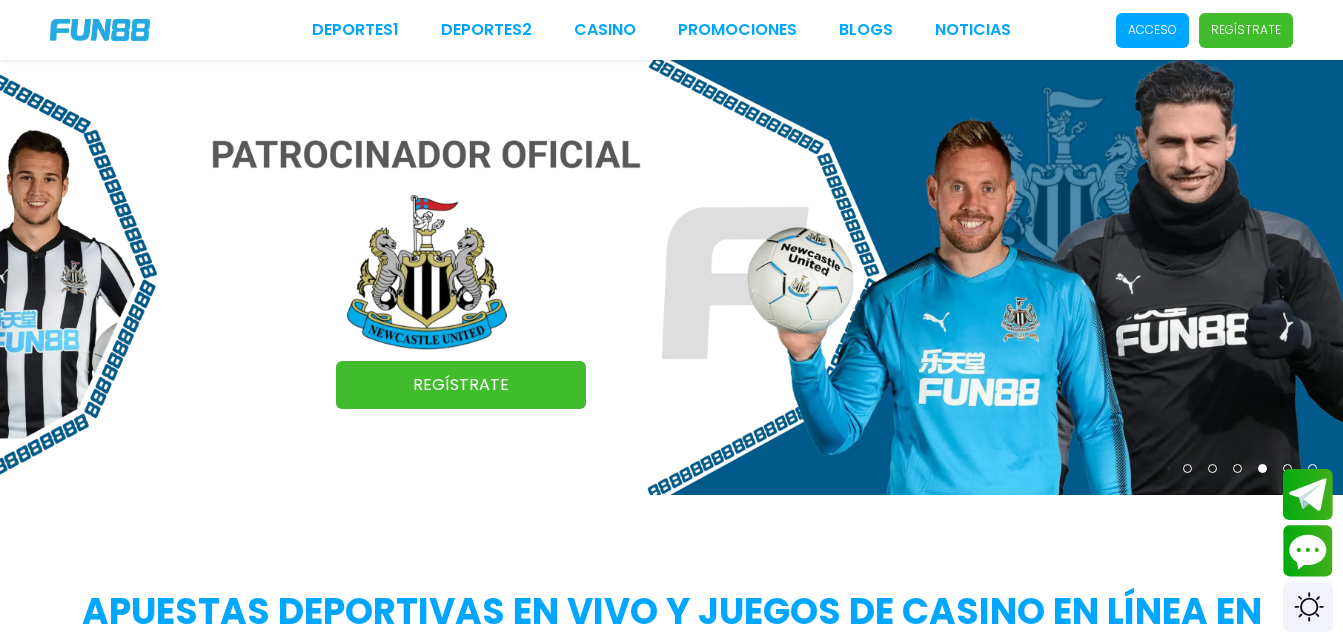 click on "Regístrate" at bounding box center (1246, 30) 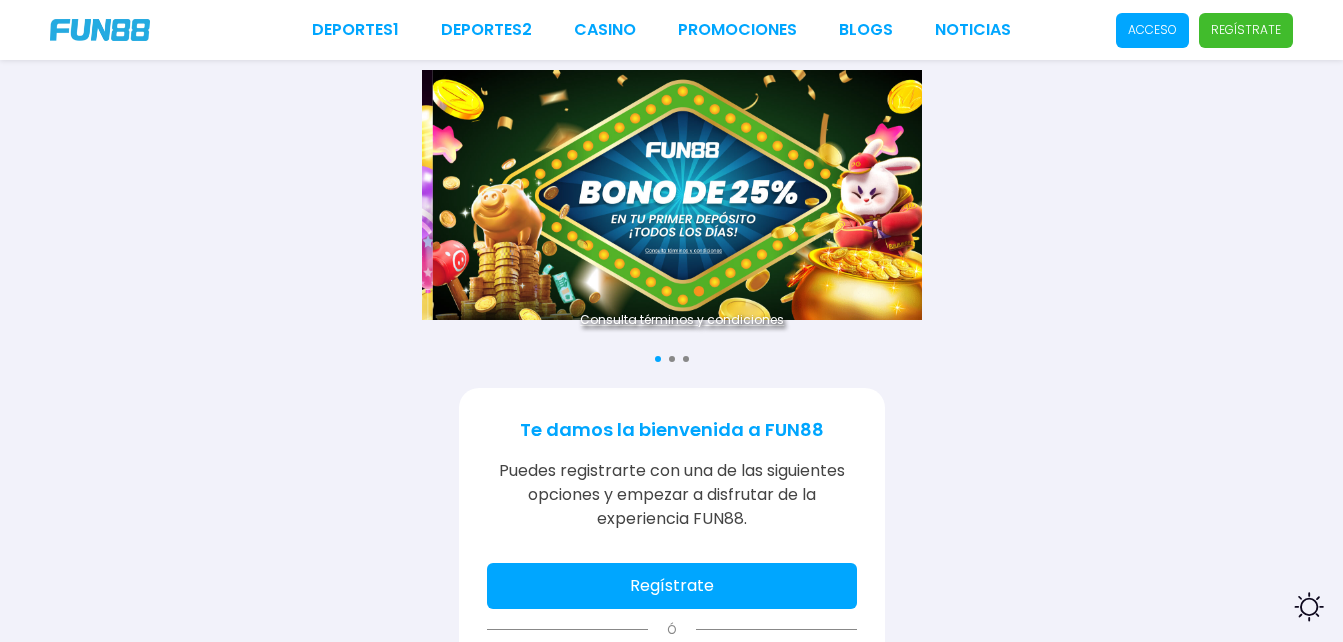 click on "Regístrate" at bounding box center [672, 586] 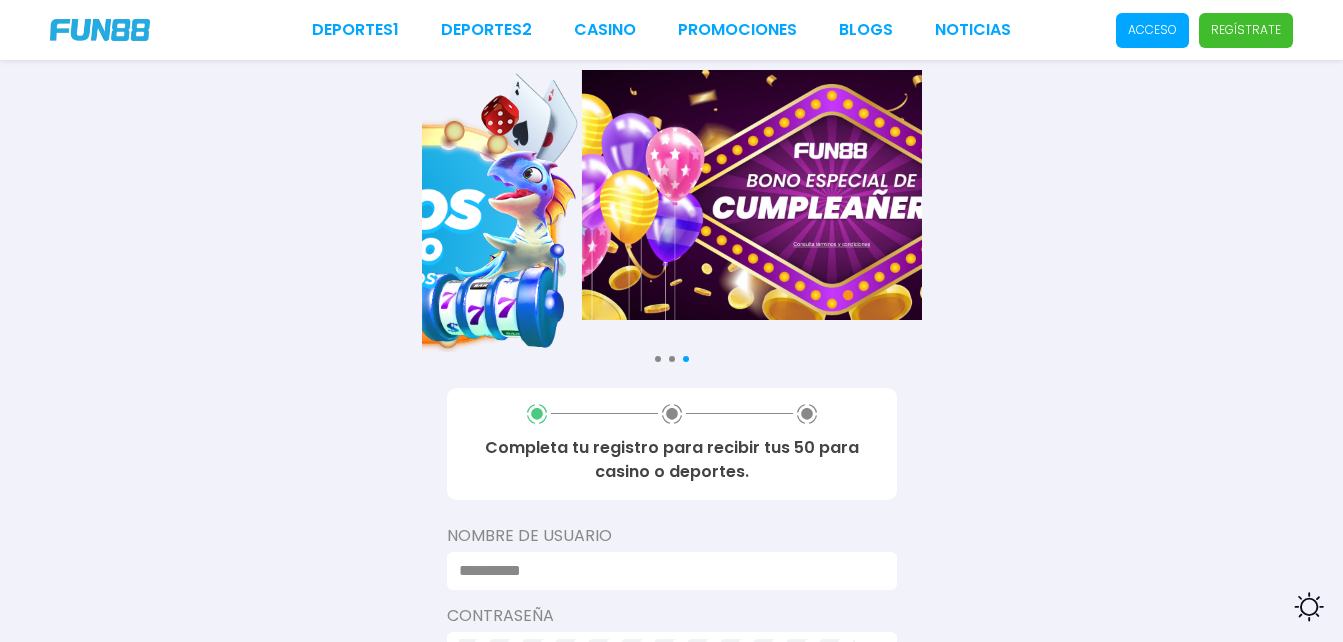 click at bounding box center (666, 571) 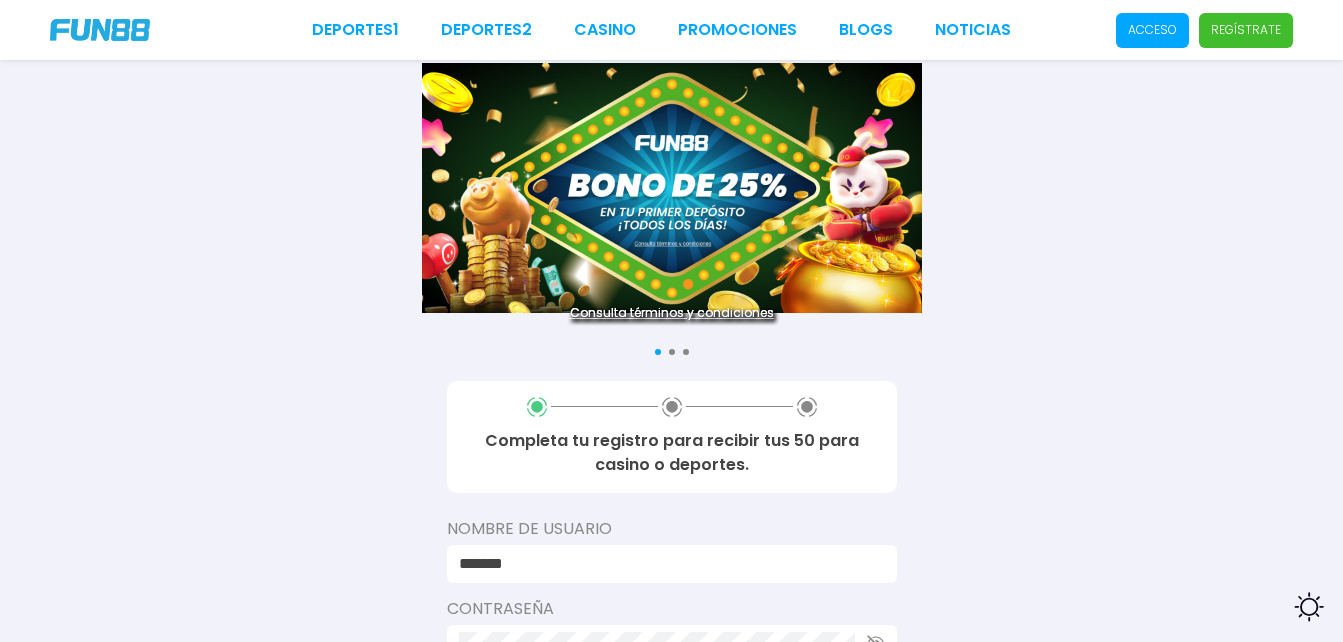 scroll, scrollTop: 17, scrollLeft: 0, axis: vertical 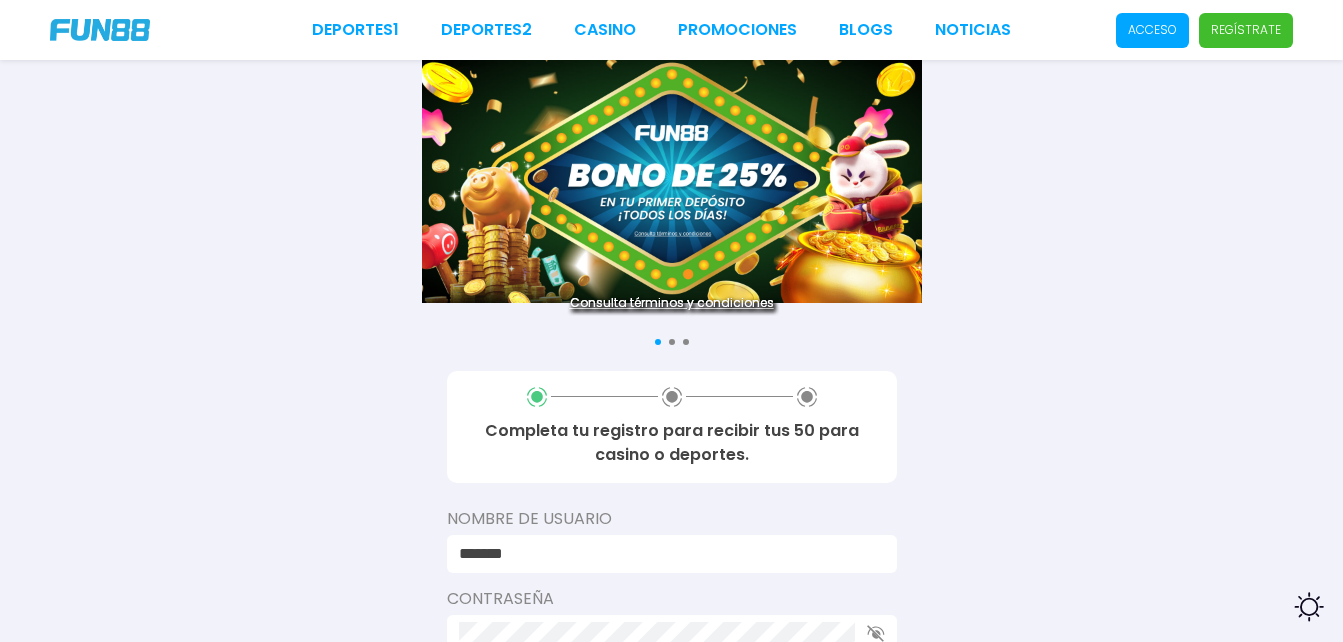type on "*******" 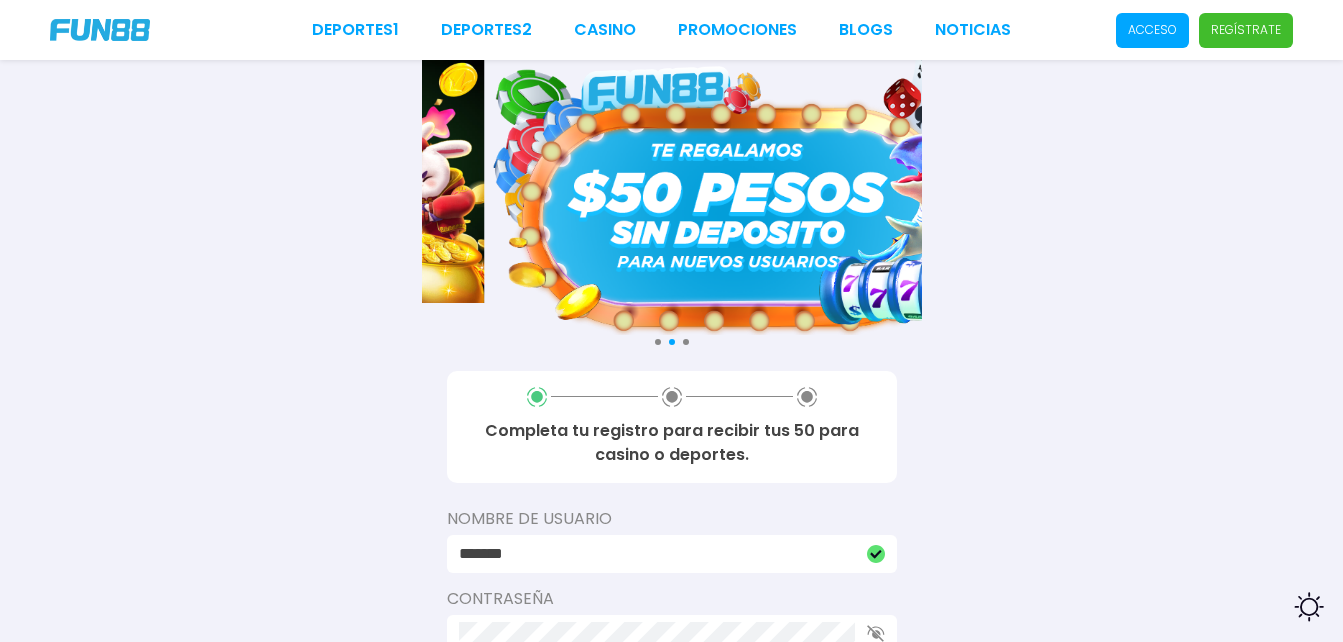 scroll, scrollTop: 20, scrollLeft: 0, axis: vertical 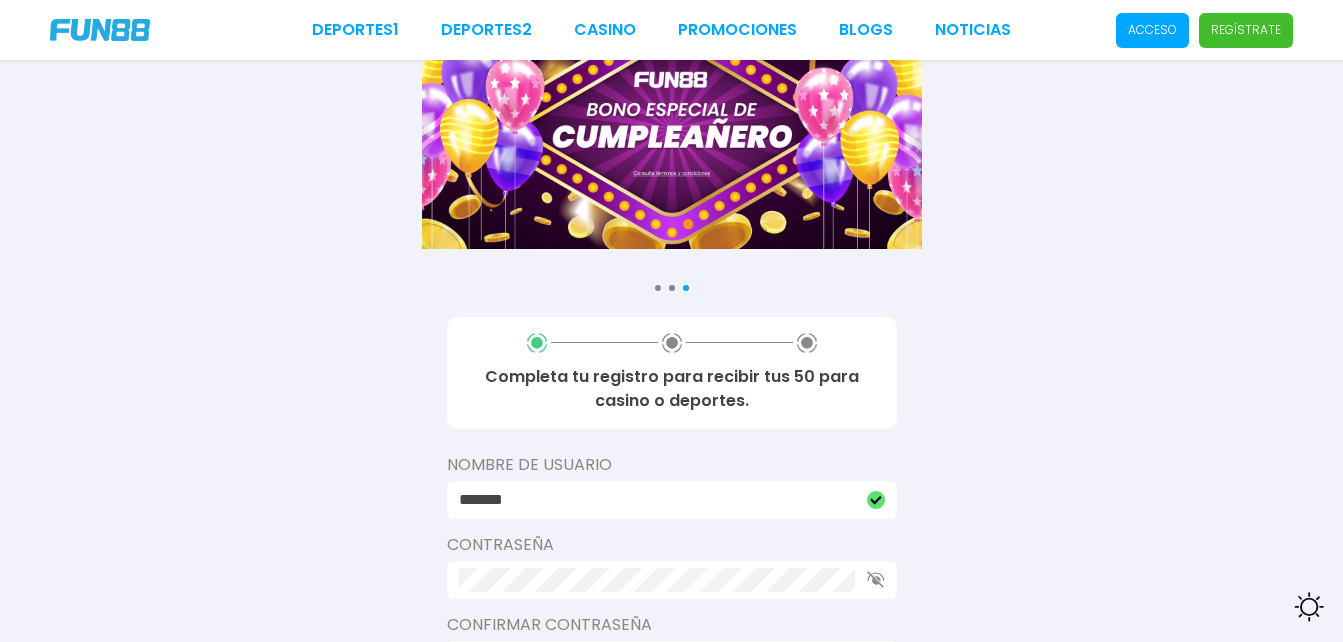 click on "Confirmar contraseña" at bounding box center (672, 625) 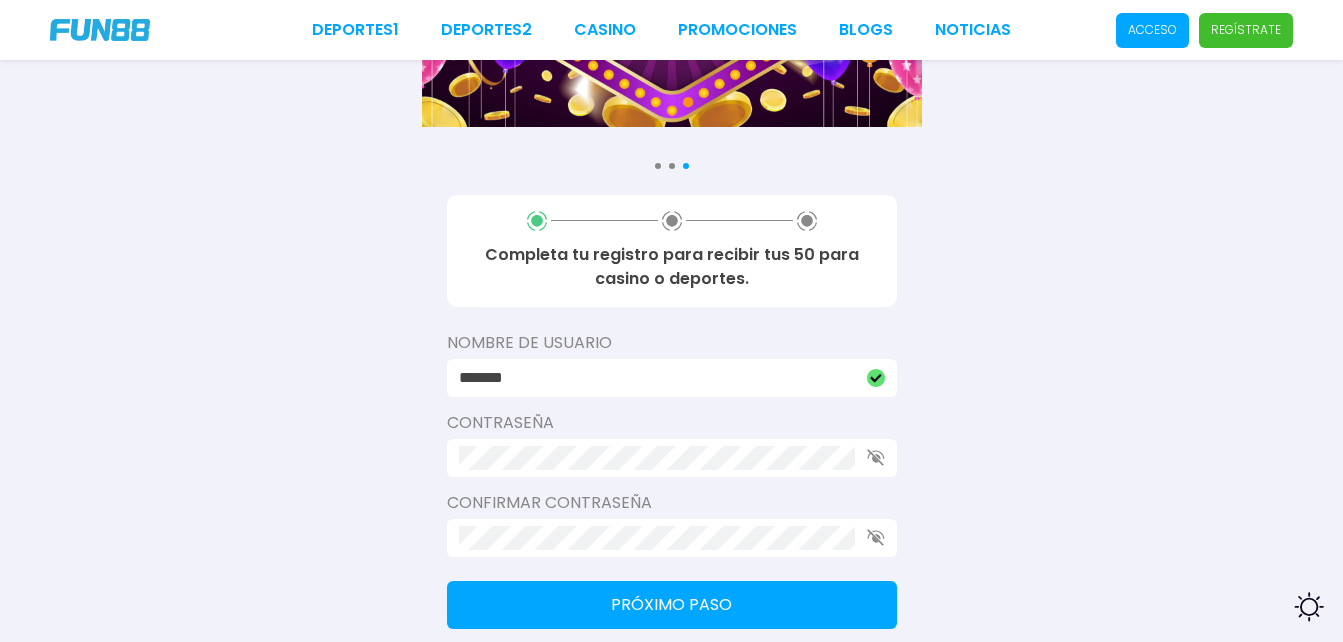 scroll, scrollTop: 194, scrollLeft: 0, axis: vertical 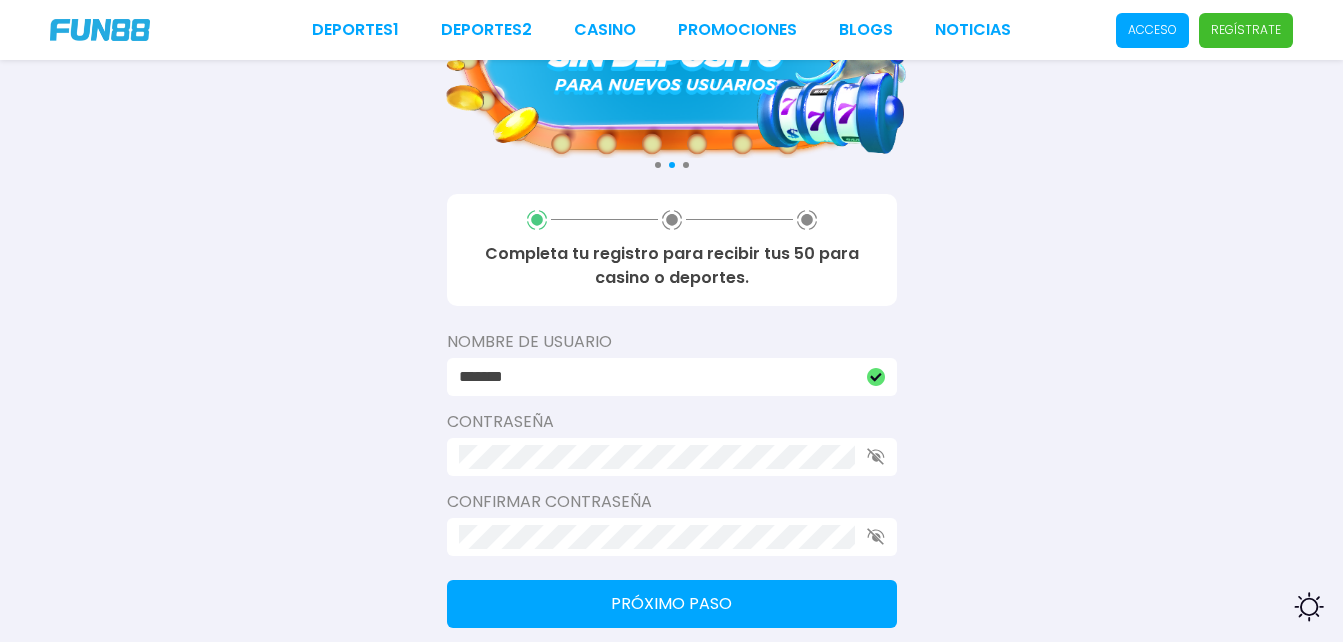 click on "Próximo paso" at bounding box center [672, 604] 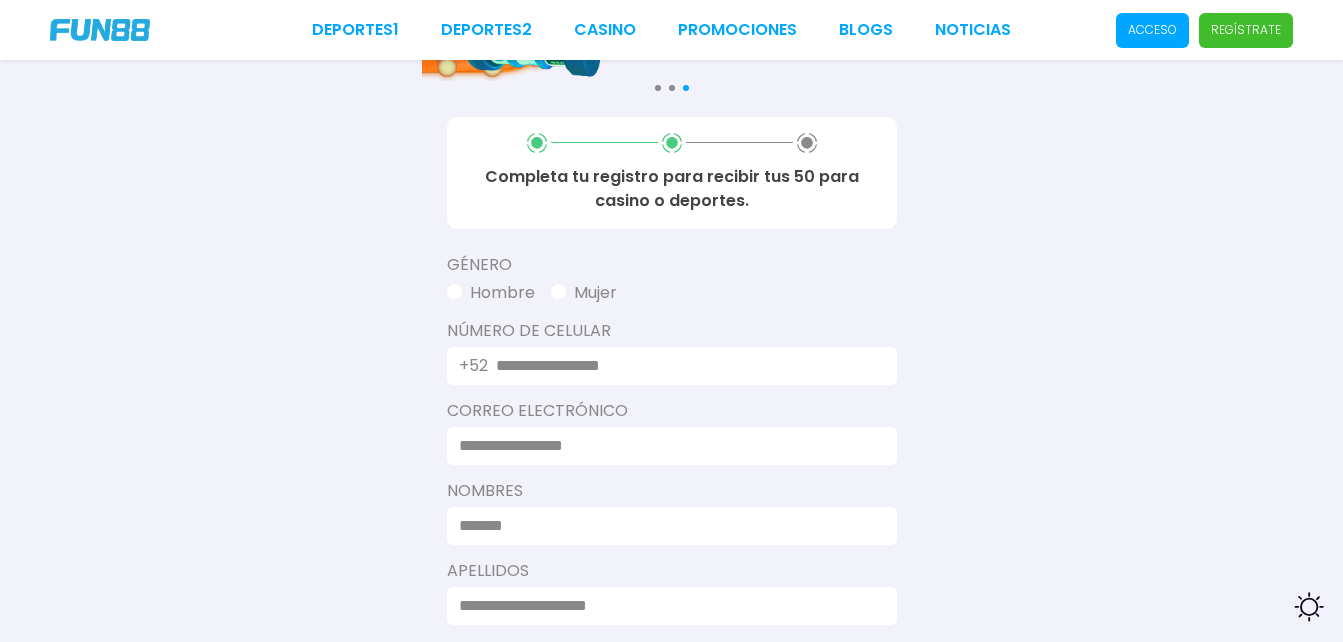 scroll, scrollTop: 294, scrollLeft: 0, axis: vertical 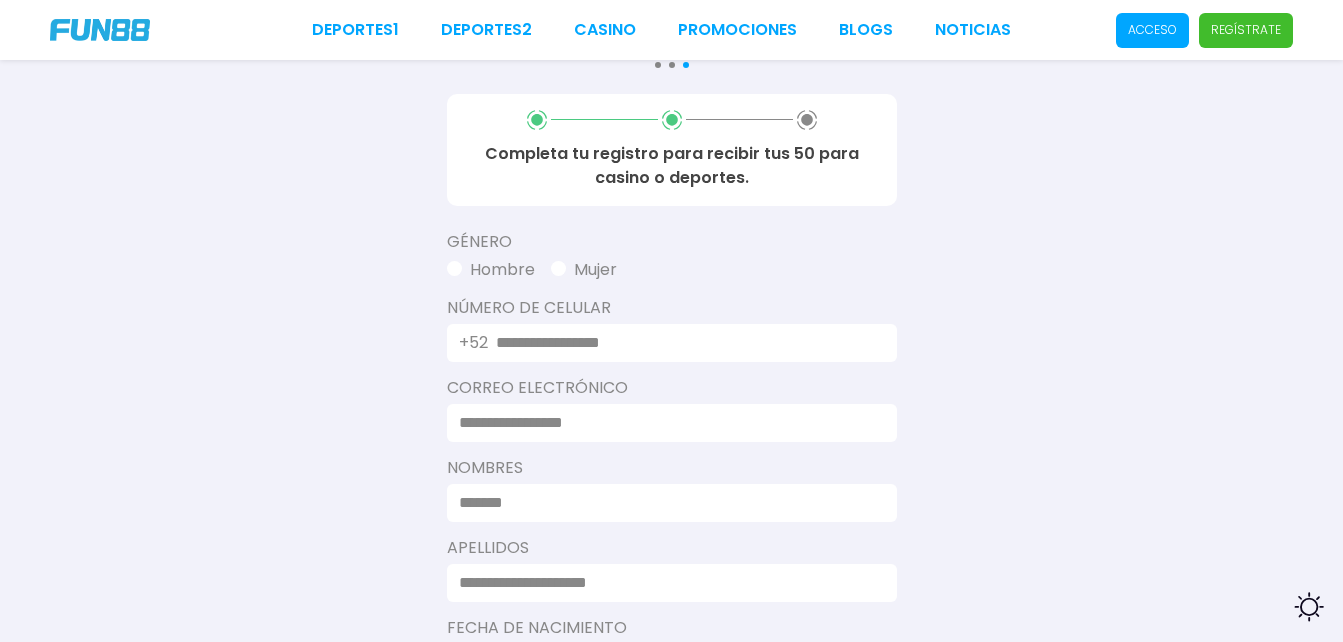 click on "Hombre" at bounding box center (491, 270) 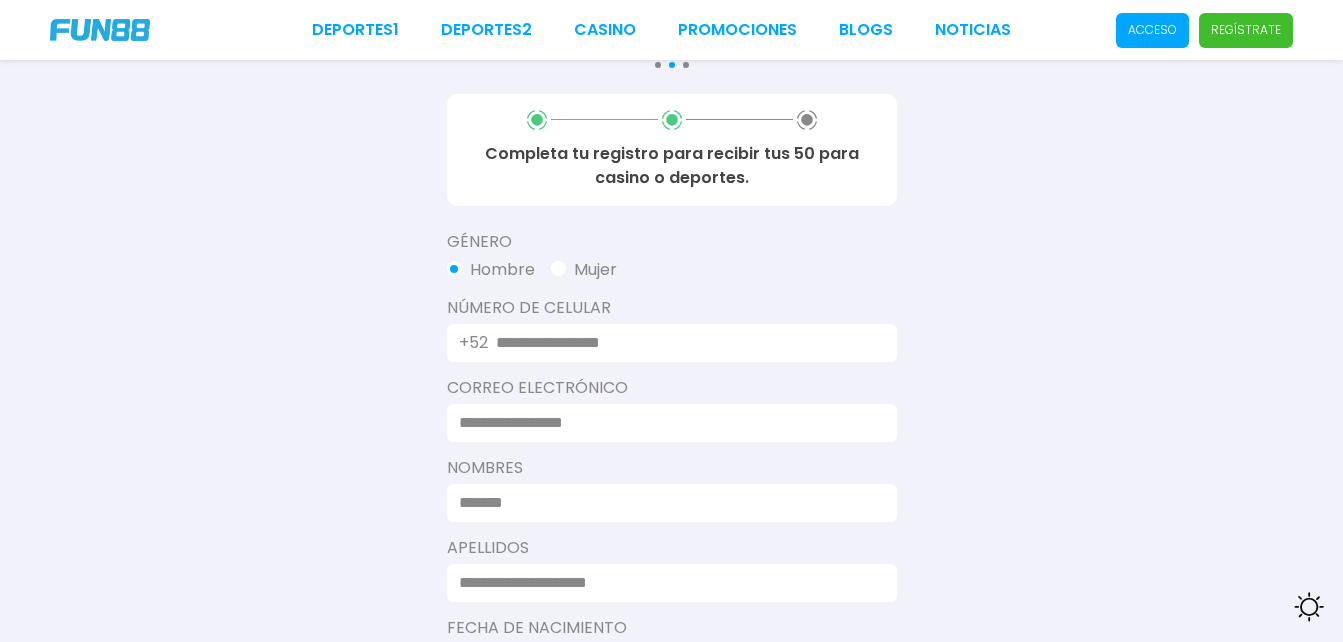 click at bounding box center (684, 343) 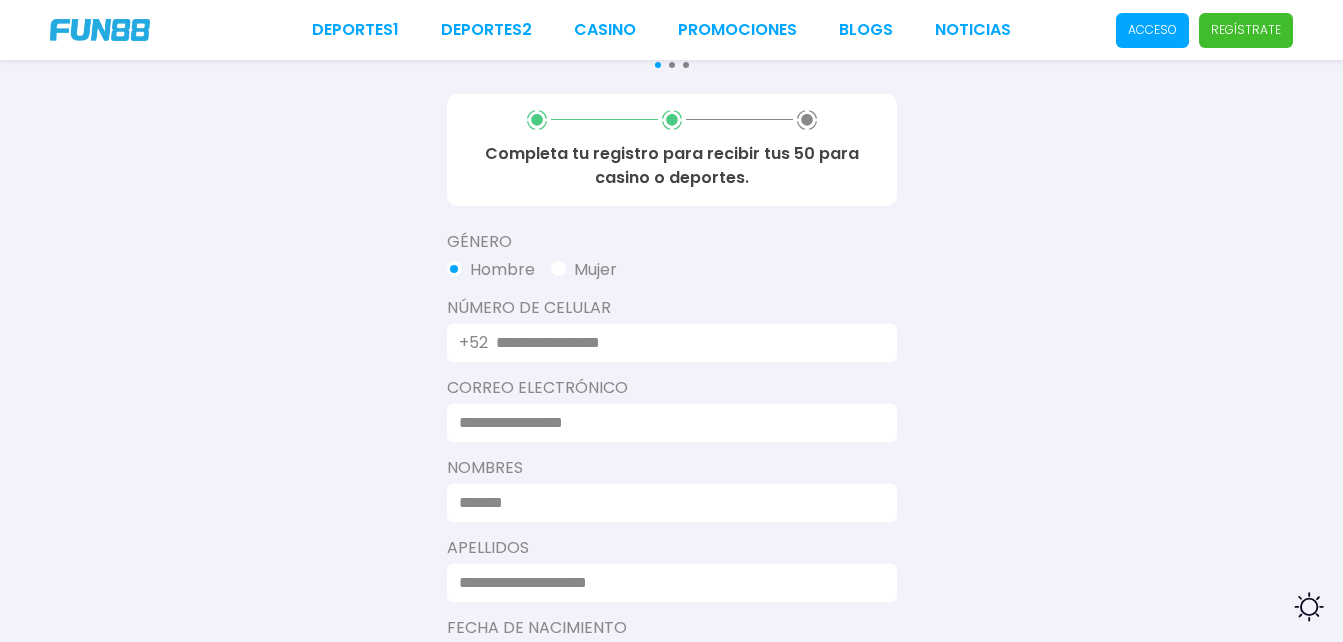 type on "**********" 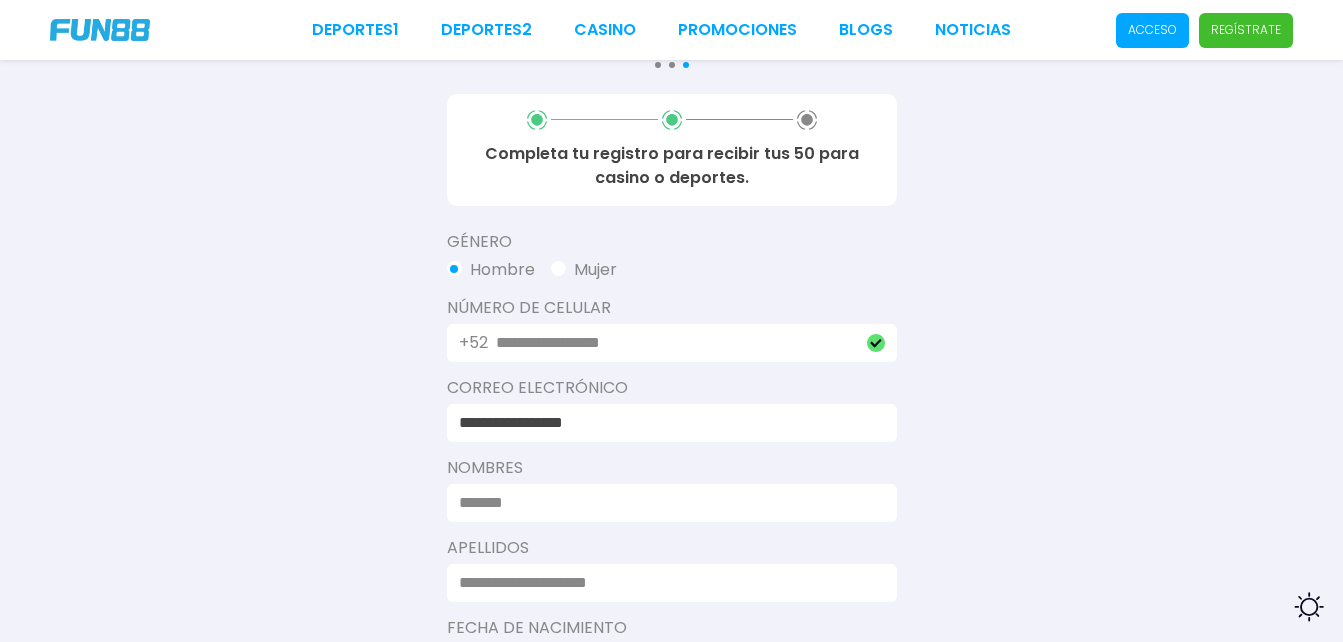 click on "**********" at bounding box center [666, 423] 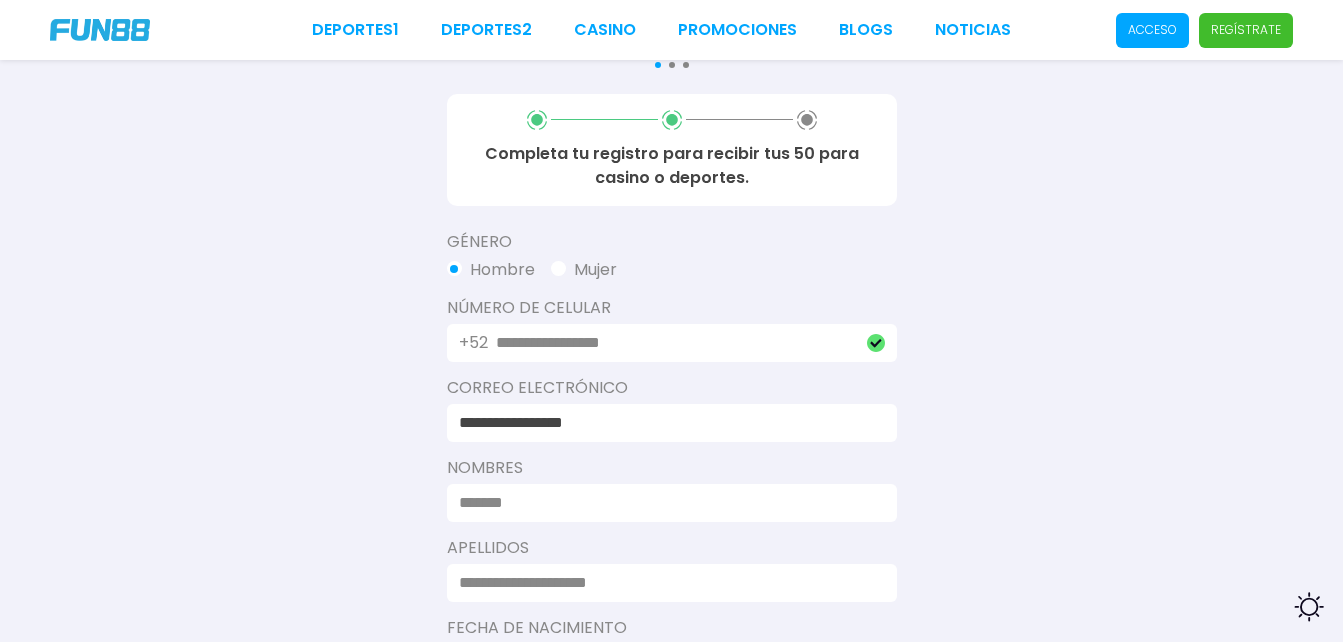 type on "**********" 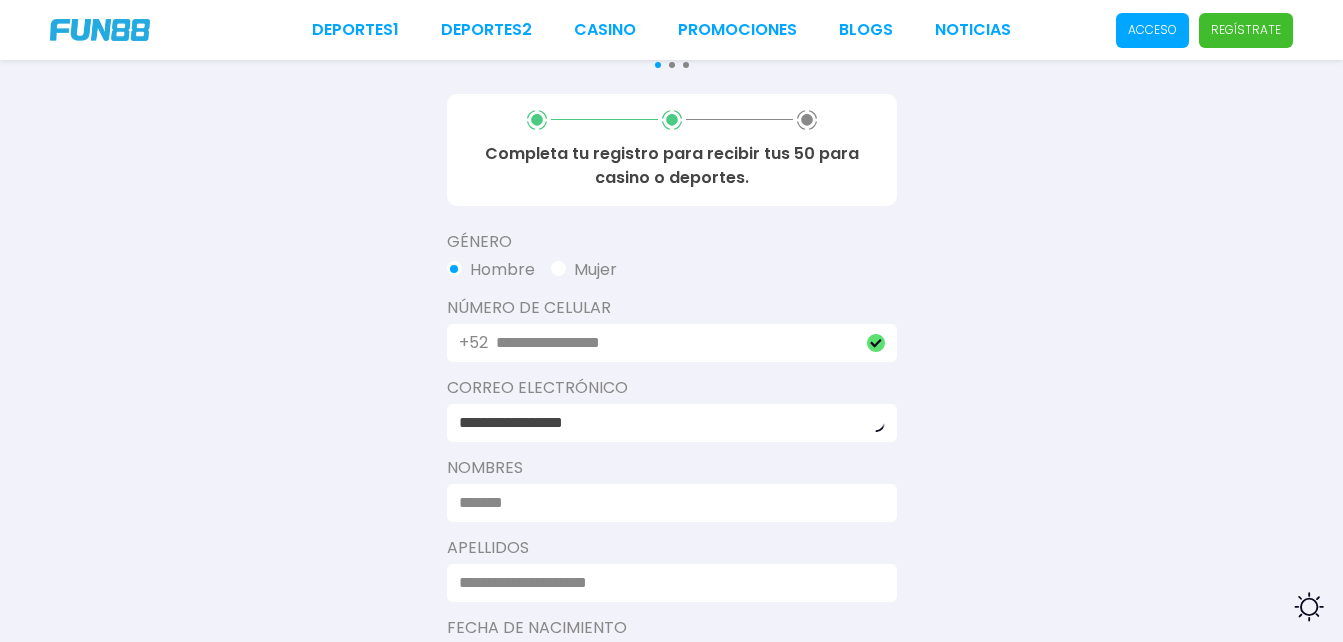 click at bounding box center [666, 503] 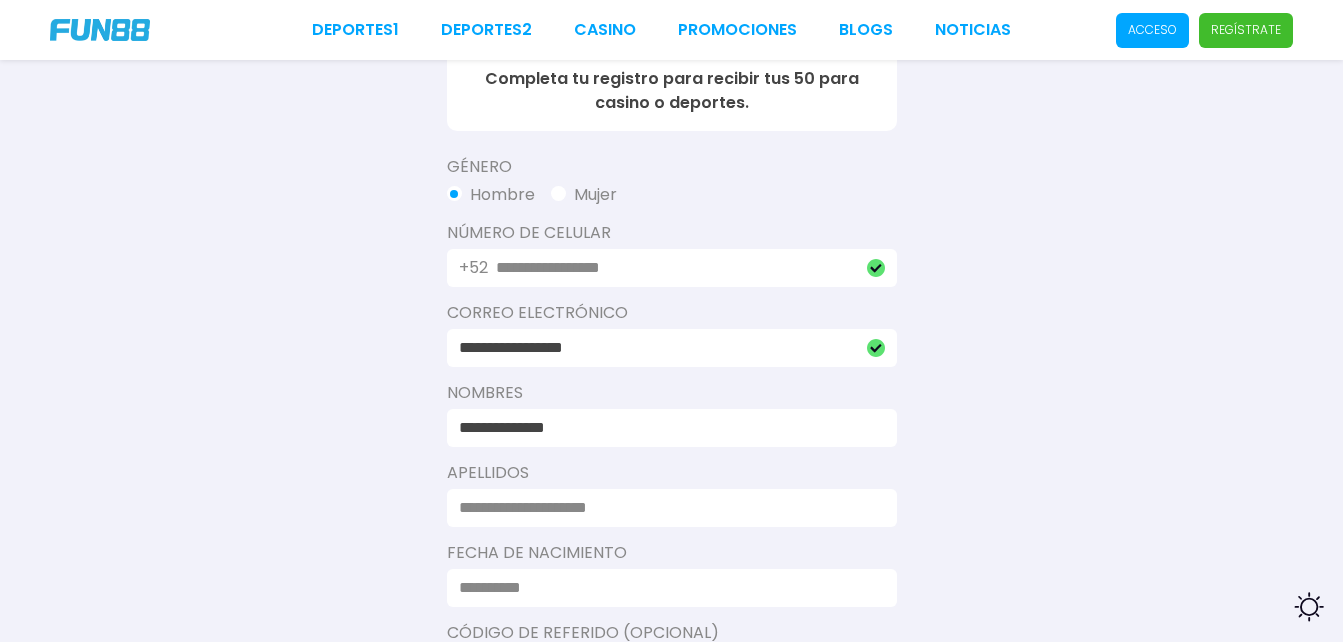 scroll, scrollTop: 389, scrollLeft: 0, axis: vertical 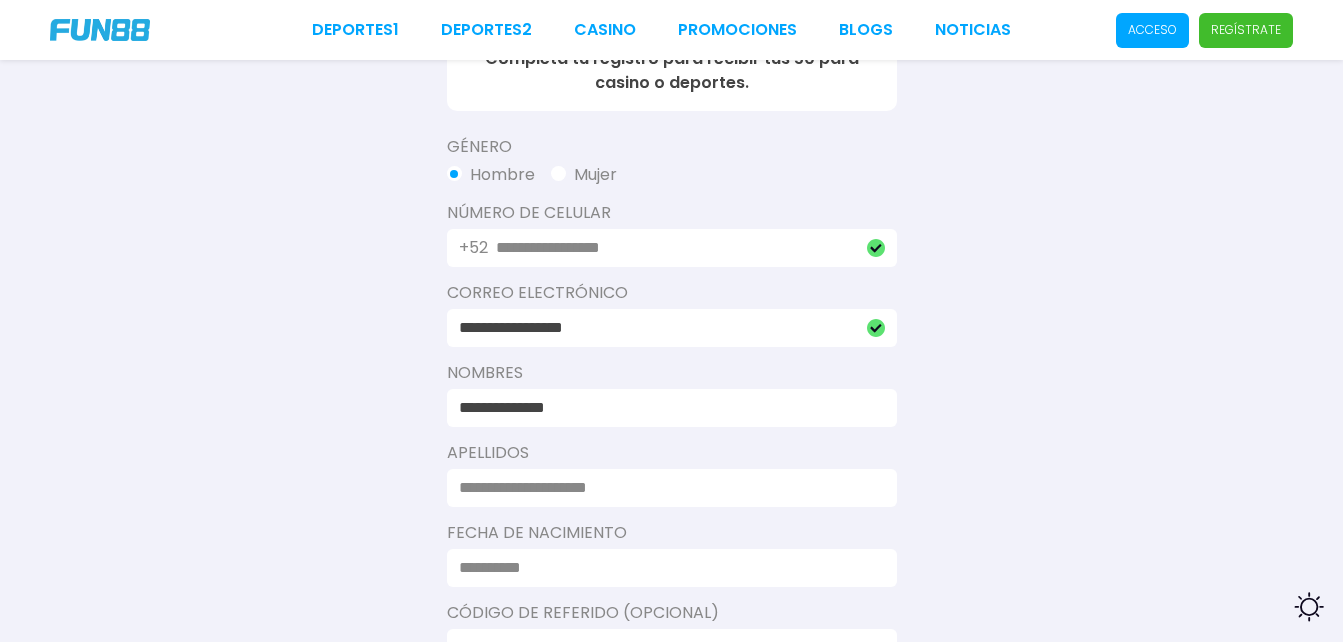 type on "**********" 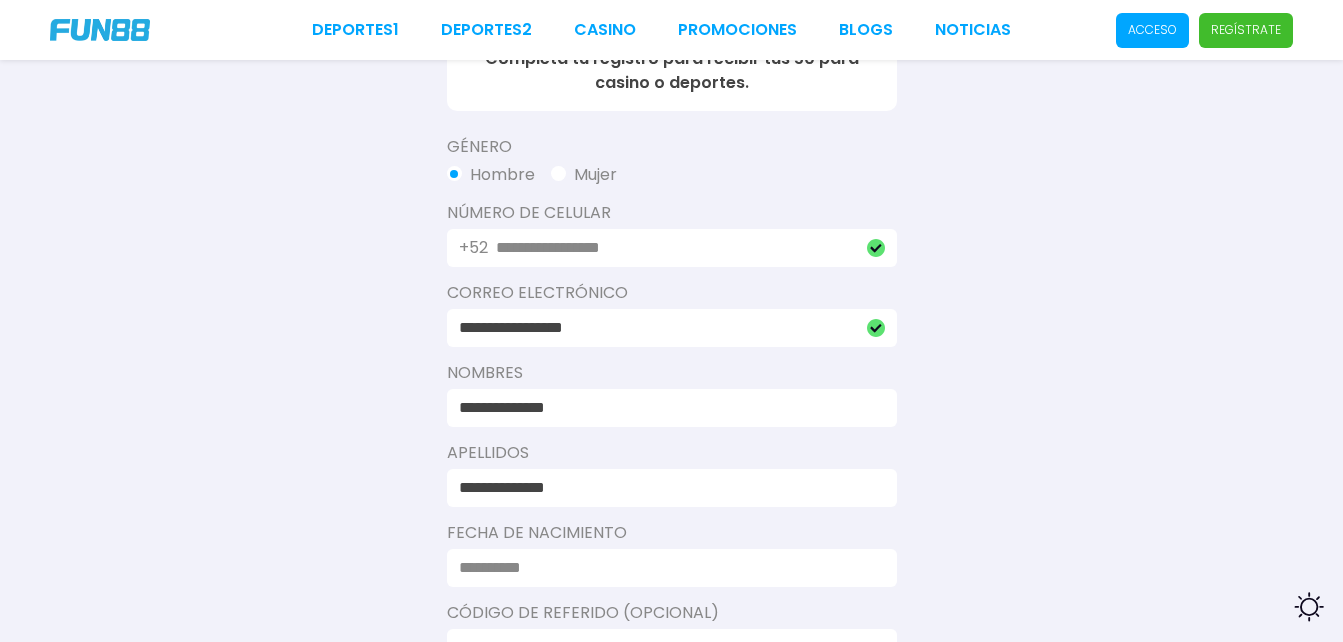 type on "**********" 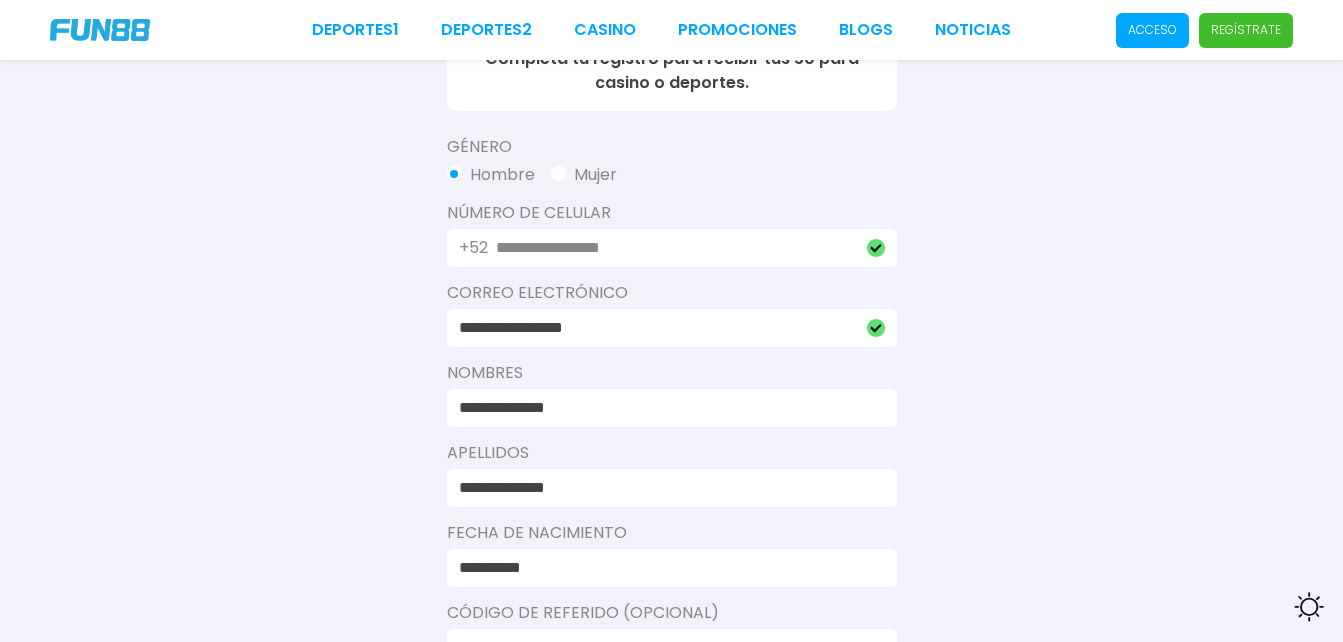 type on "**********" 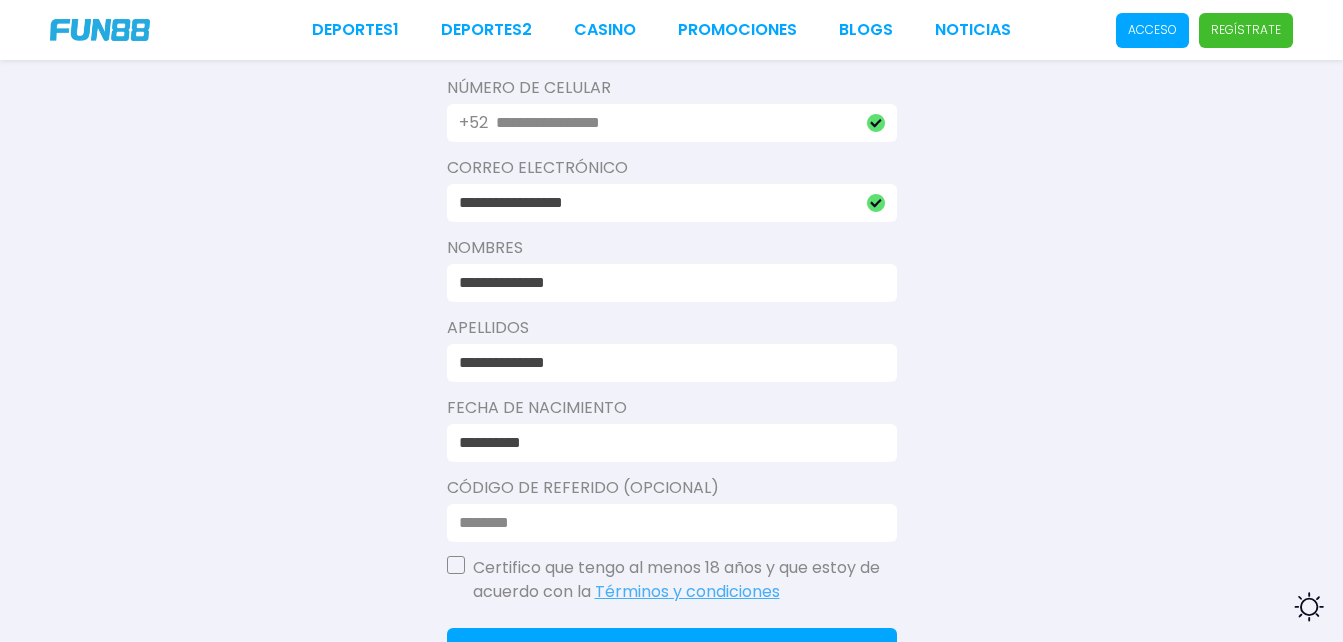 scroll, scrollTop: 541, scrollLeft: 0, axis: vertical 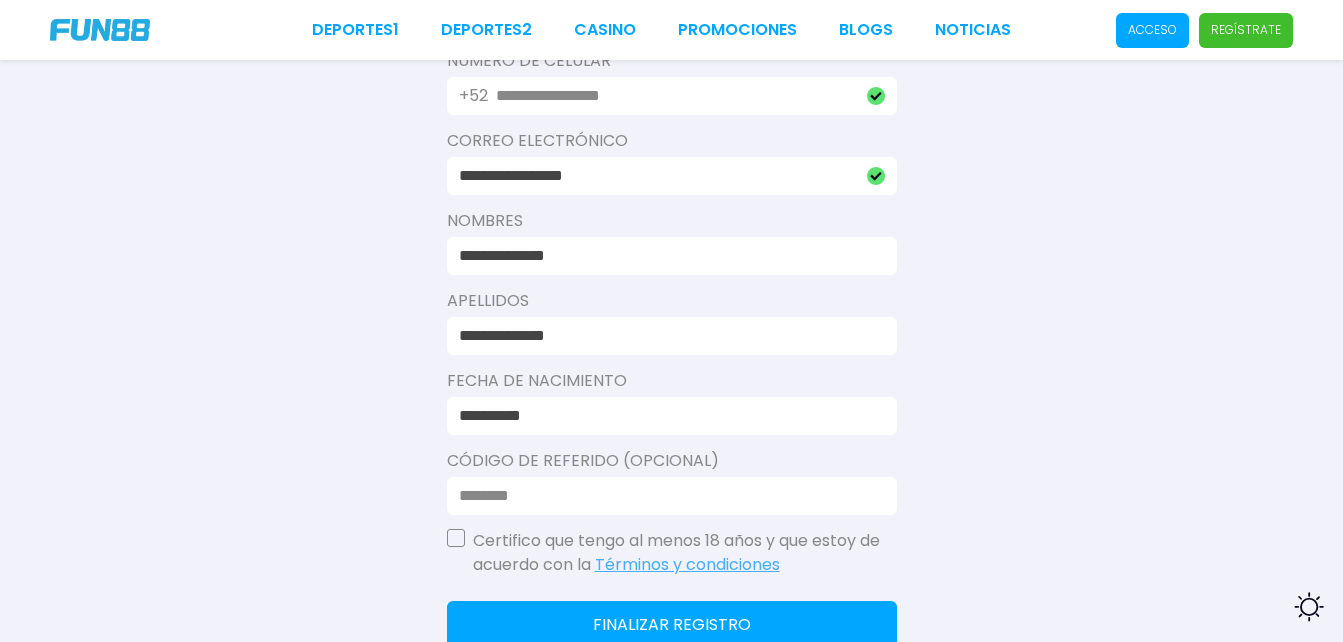 click at bounding box center (456, 538) 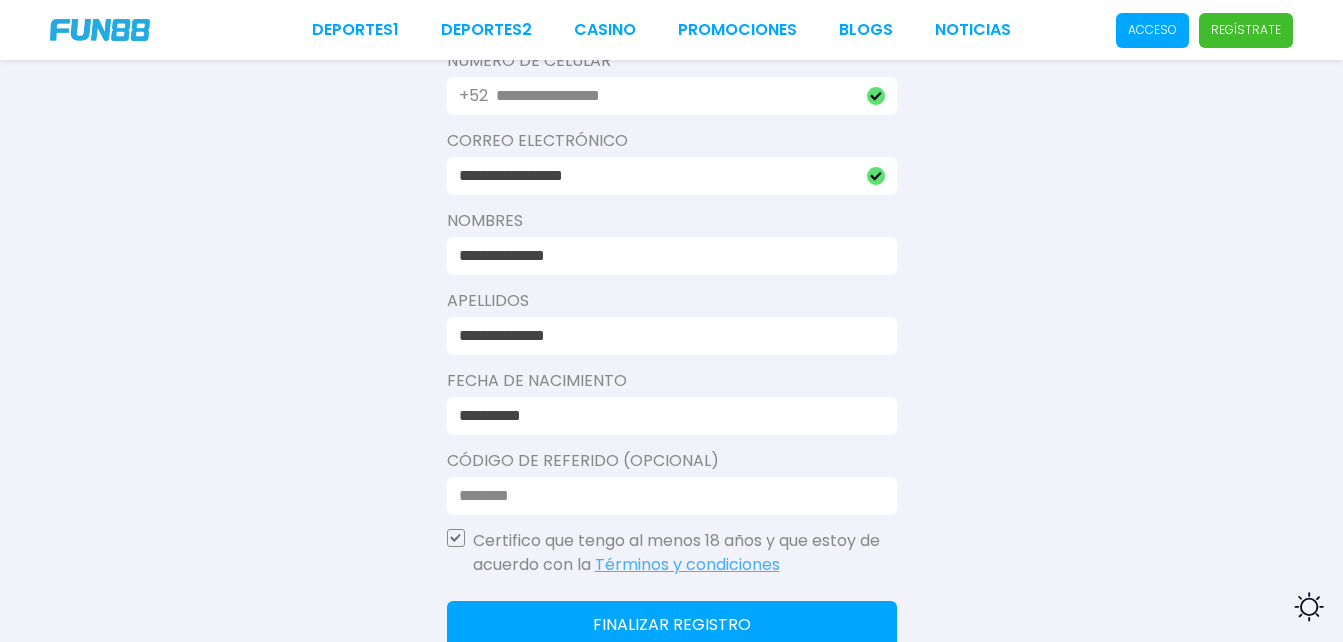 click on "Finalizar registro" 